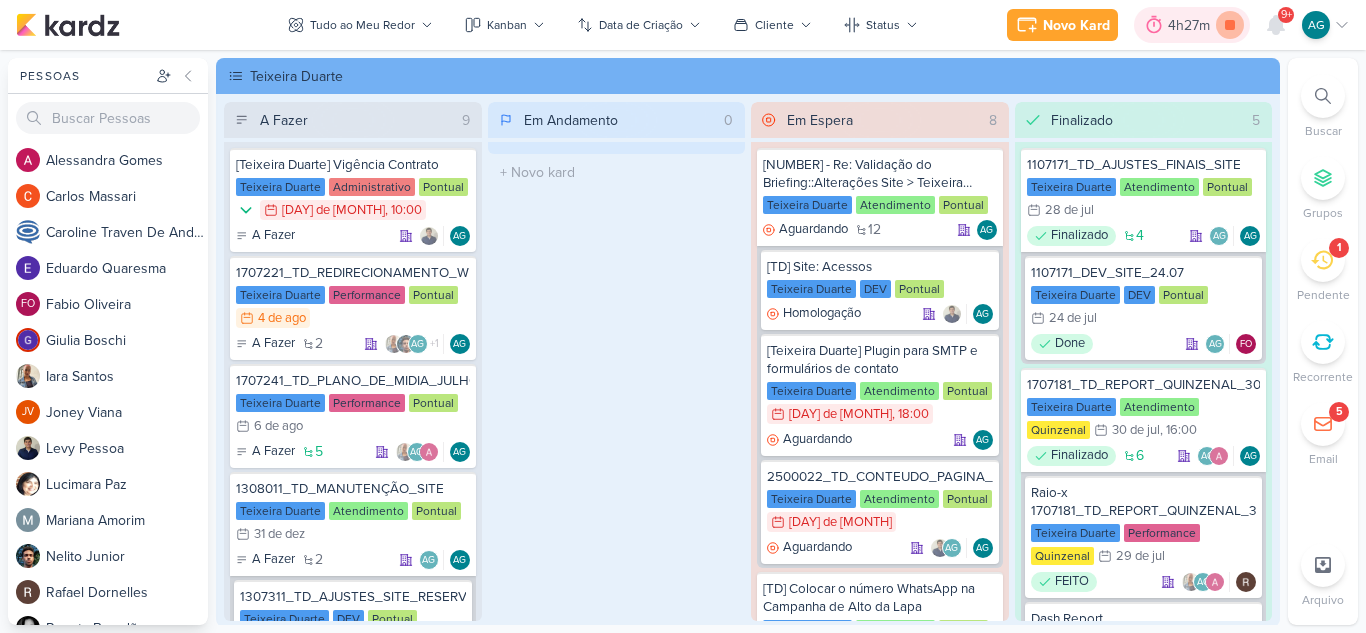 scroll, scrollTop: 0, scrollLeft: 0, axis: both 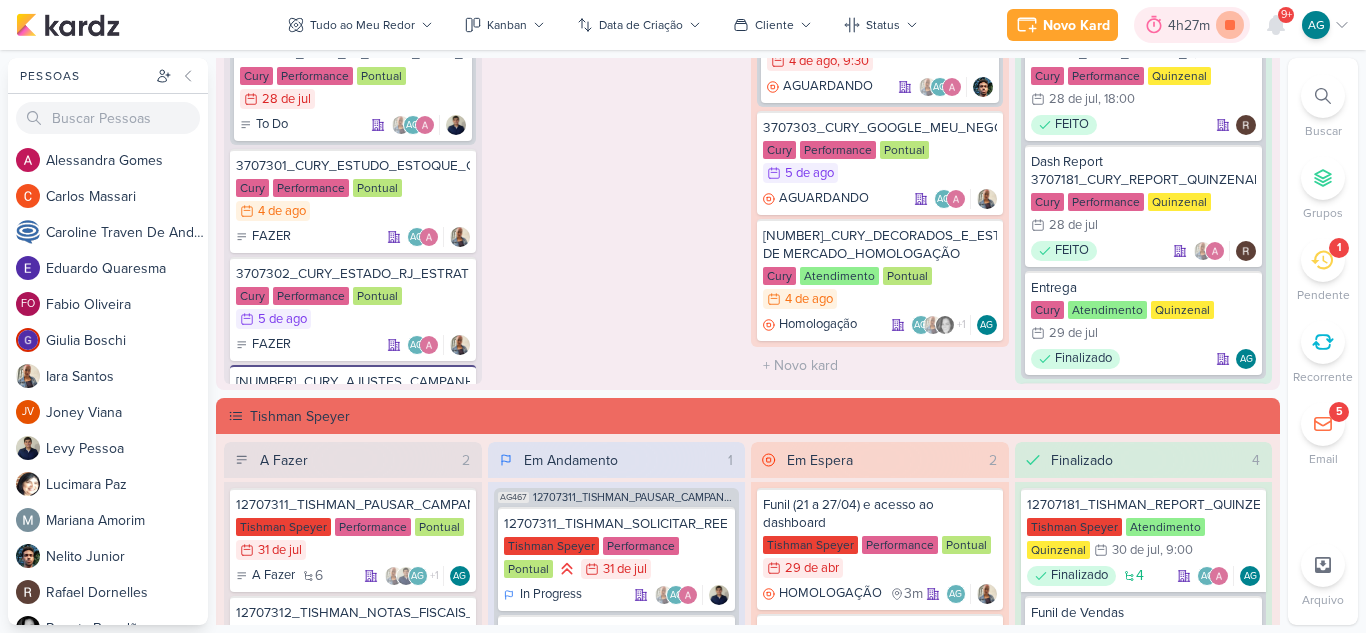 click 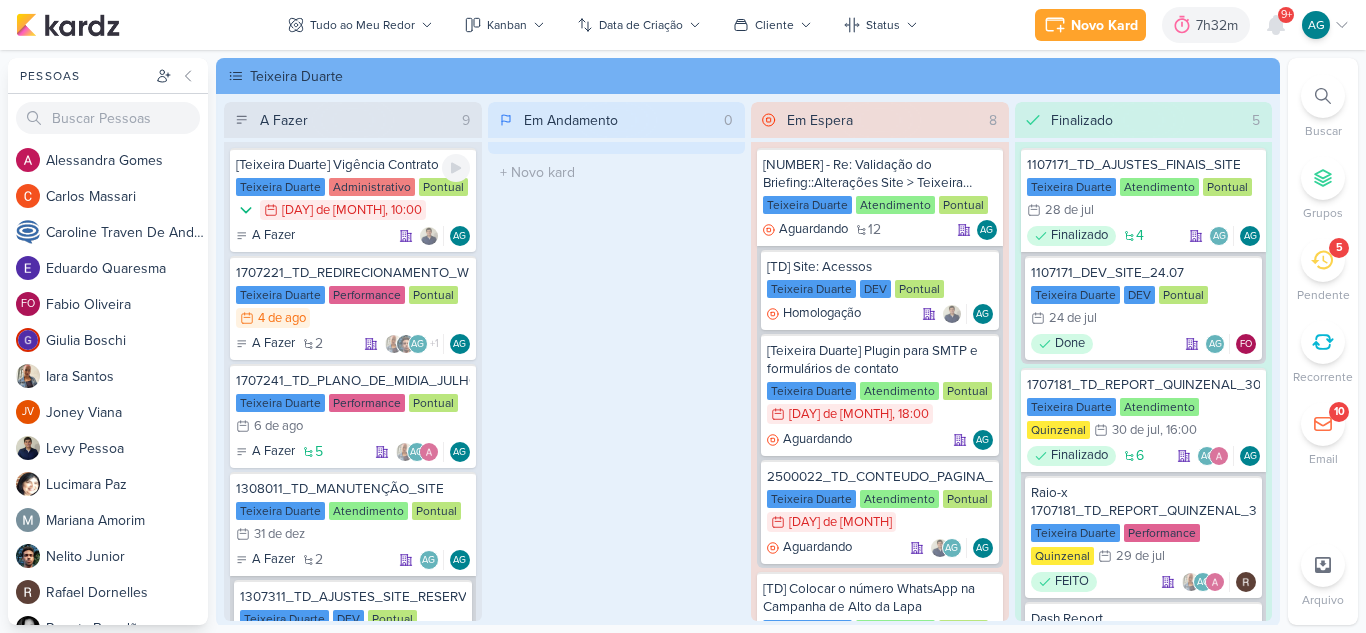 scroll, scrollTop: 0, scrollLeft: 0, axis: both 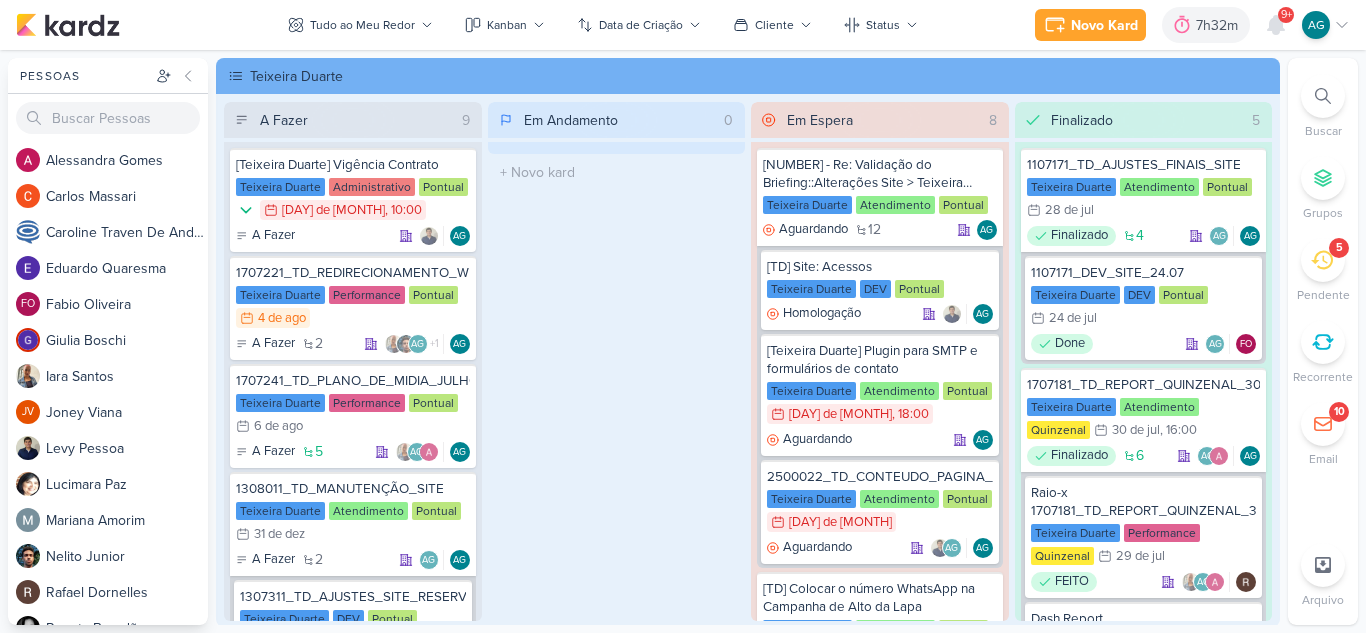 click 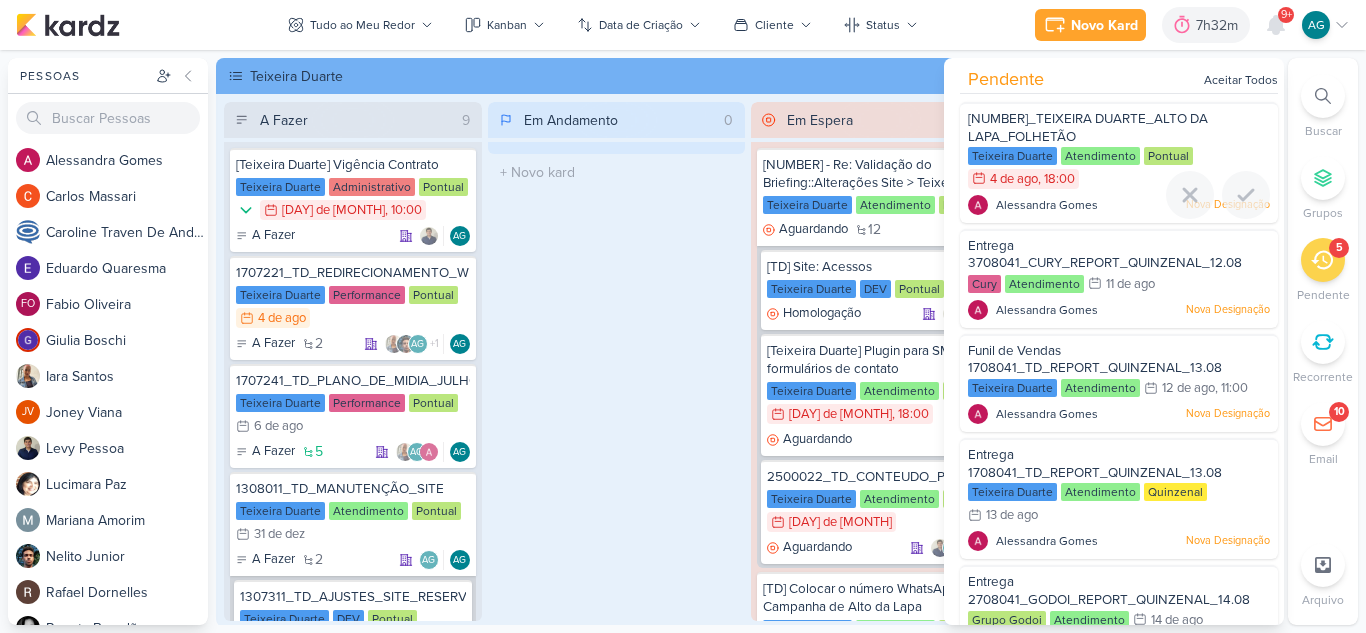 click on "[NUMBER]_TEIXEIRA DUARTE_ALTO DA LAPA_FOLHETÃO
Teixeira Duarte
Atendimento
Pontual
4/8" at bounding box center [1119, 162] 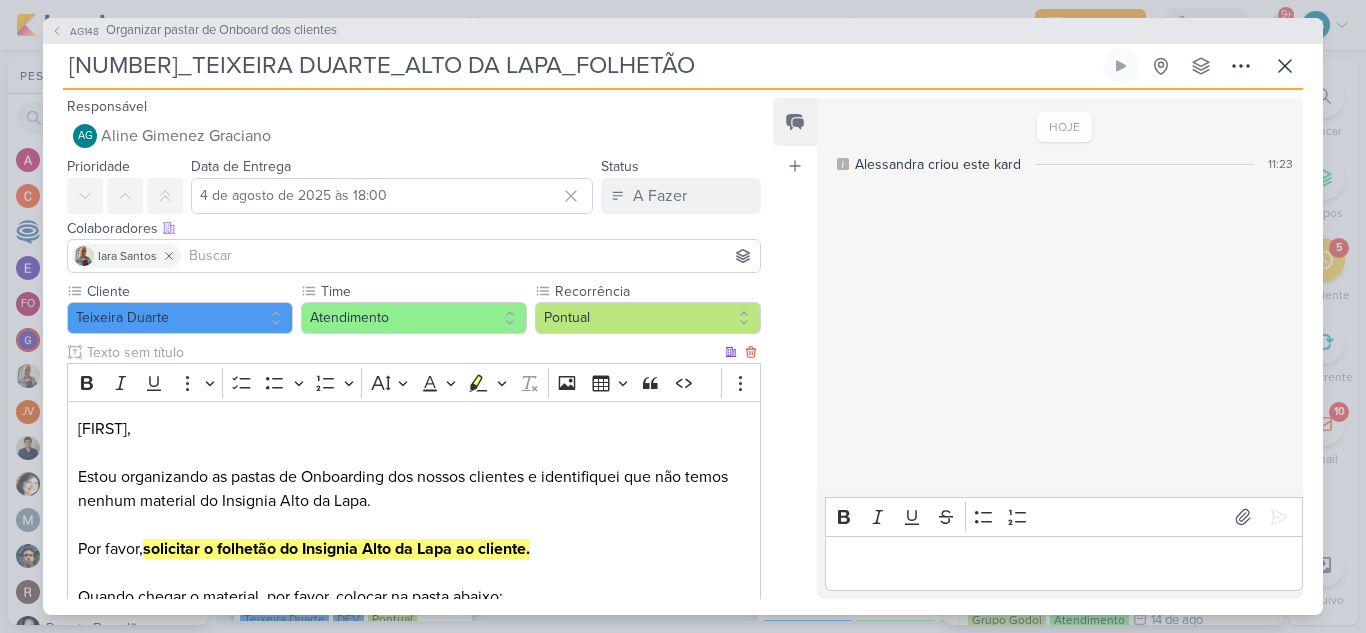 scroll, scrollTop: 232, scrollLeft: 0, axis: vertical 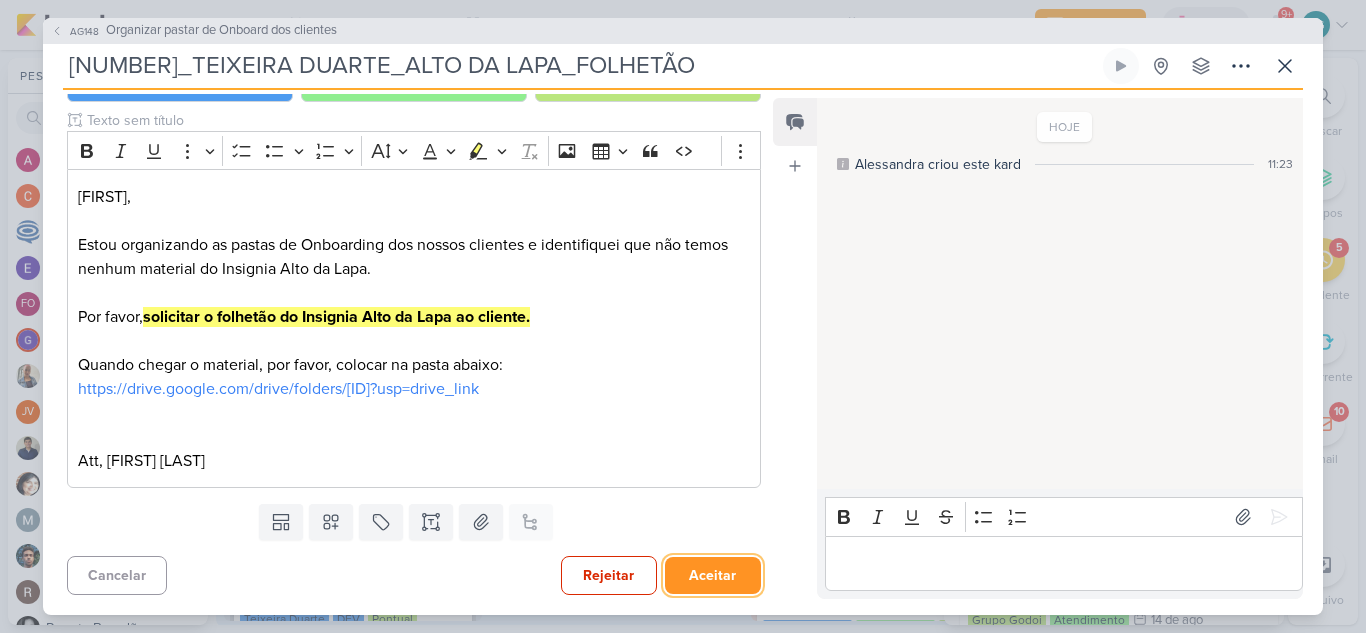 click on "Aceitar" at bounding box center [713, 575] 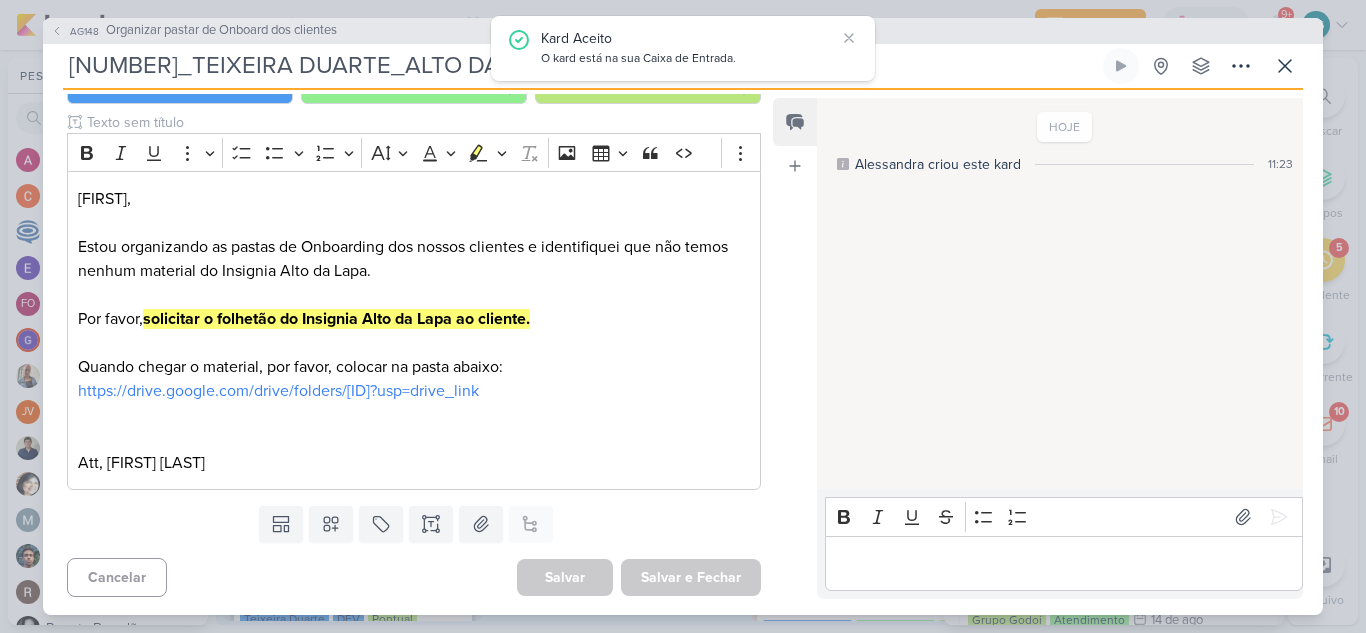 scroll, scrollTop: 232, scrollLeft: 0, axis: vertical 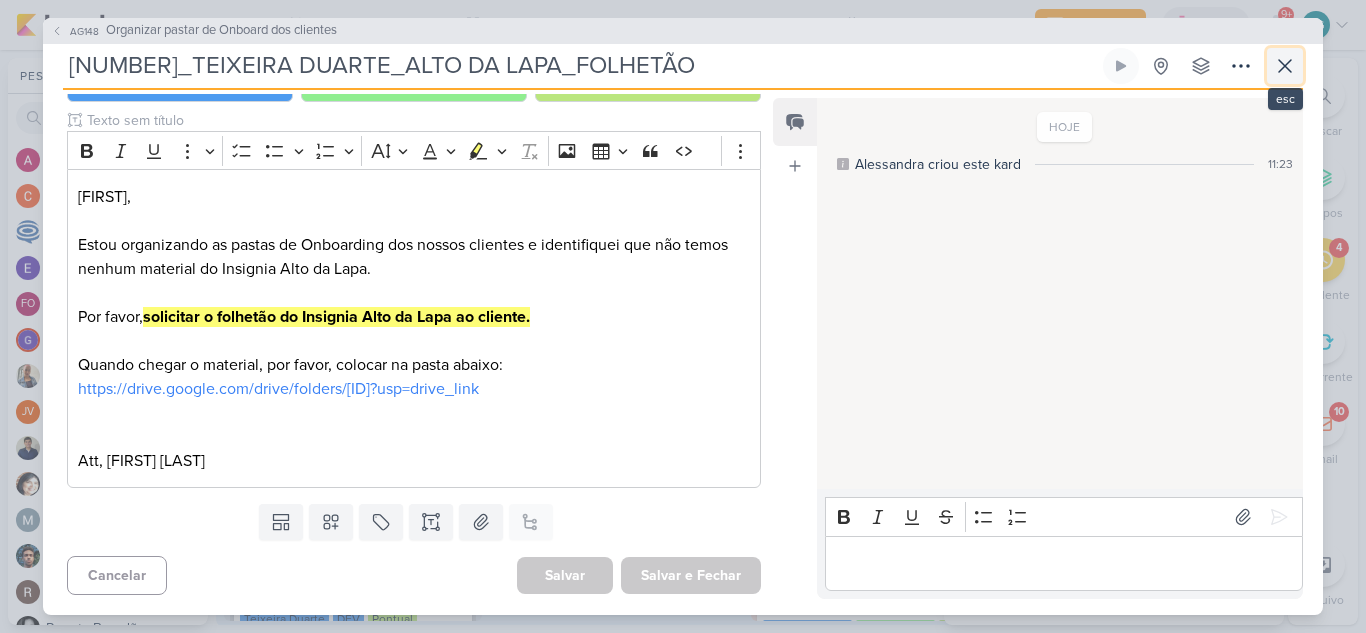 click 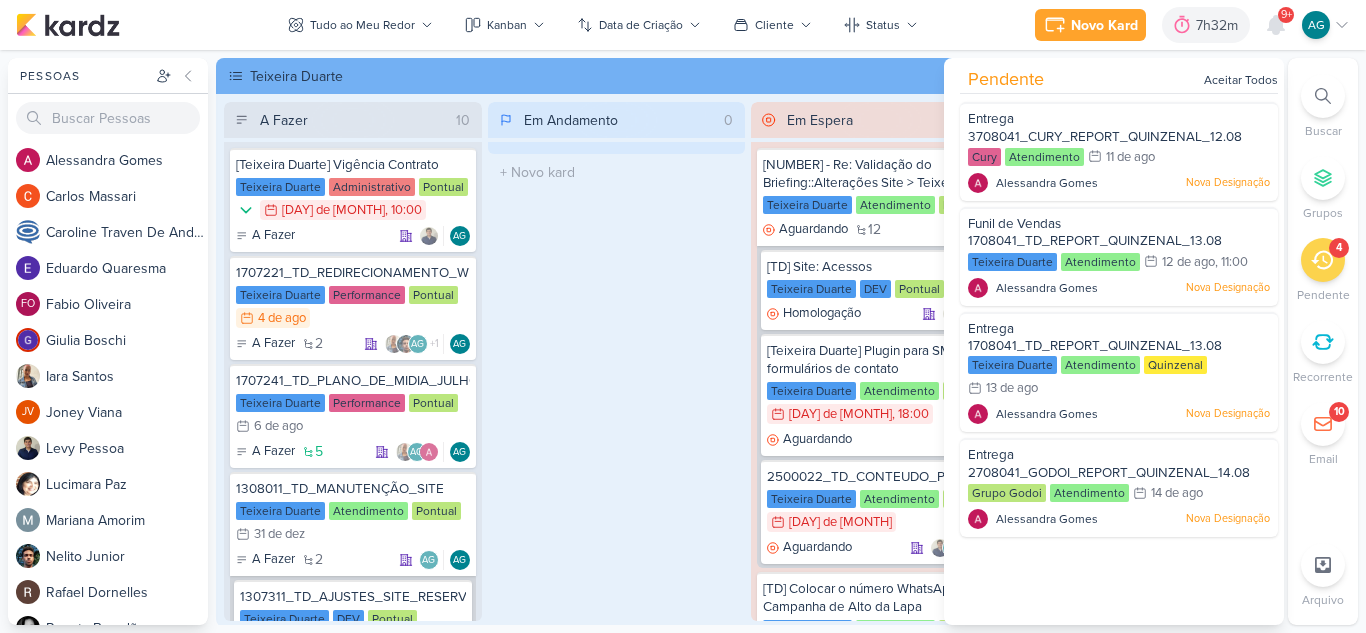 click 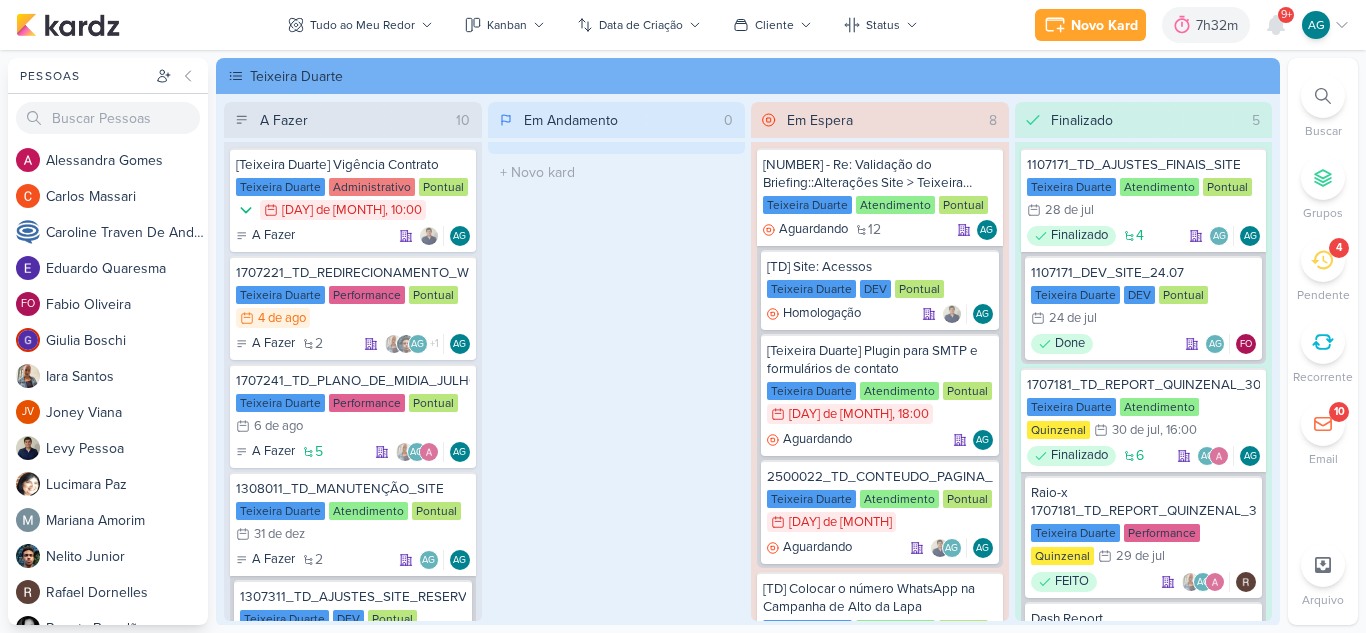 click 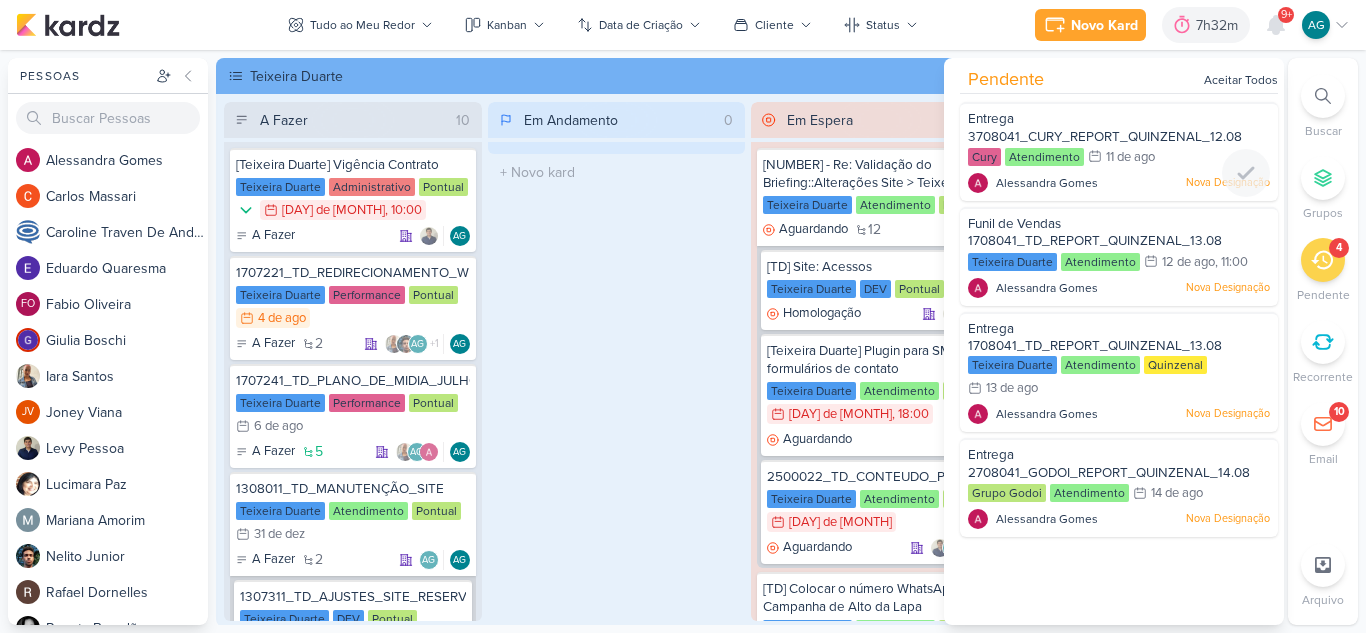 click on "[NUMBER]_CURY_DECORADOS_E_ESTUDO DE MERCADO_HOMOLOGAÇÃO
Cury
Atendimento
11/8
11 de ago
[FIRST] [LAST]" at bounding box center (1119, 151) 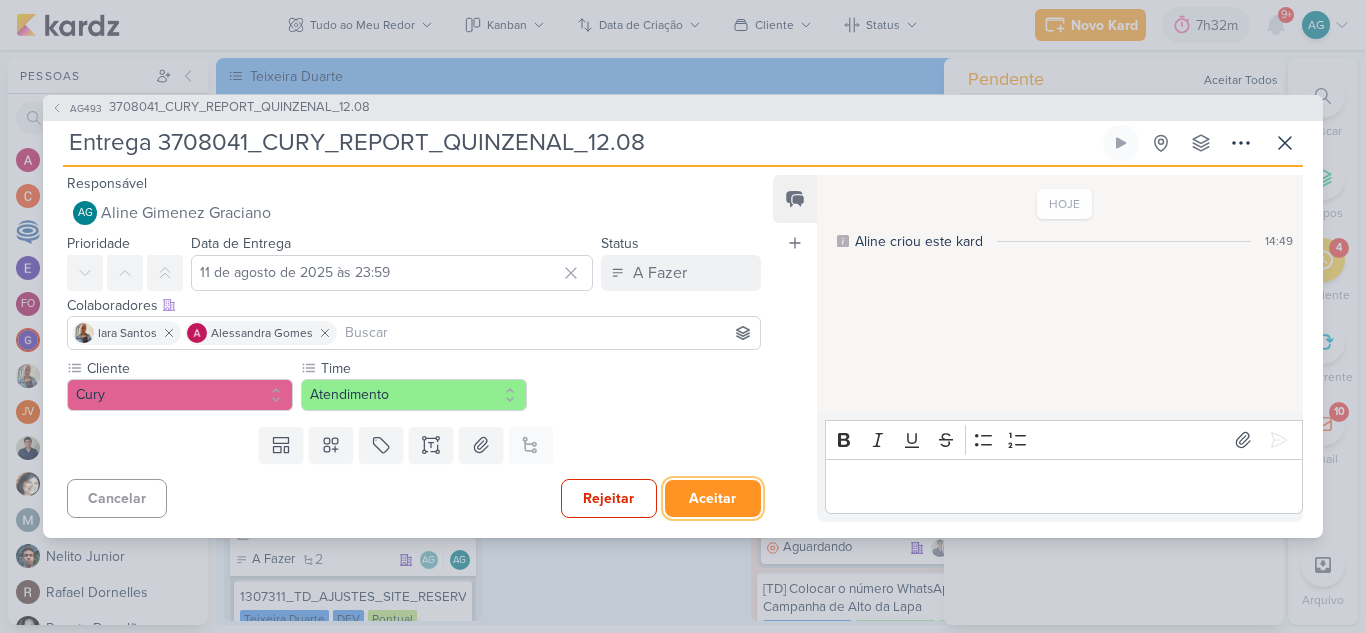 click on "Aceitar" at bounding box center (713, 498) 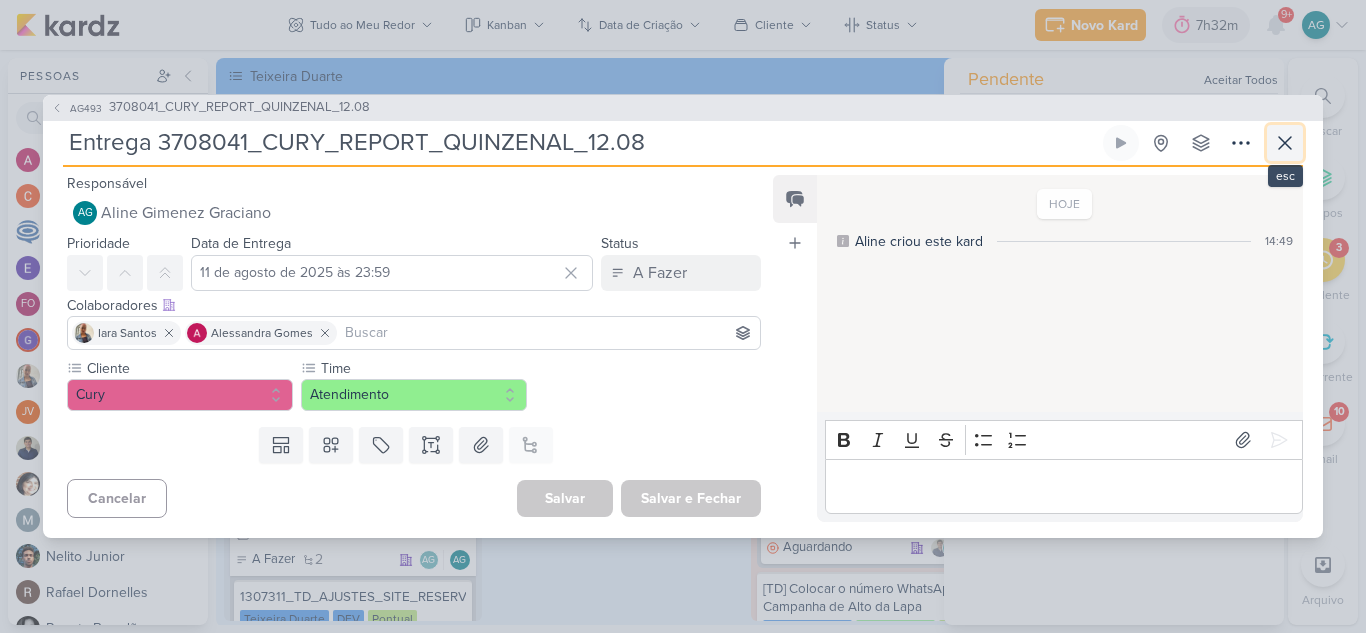 click 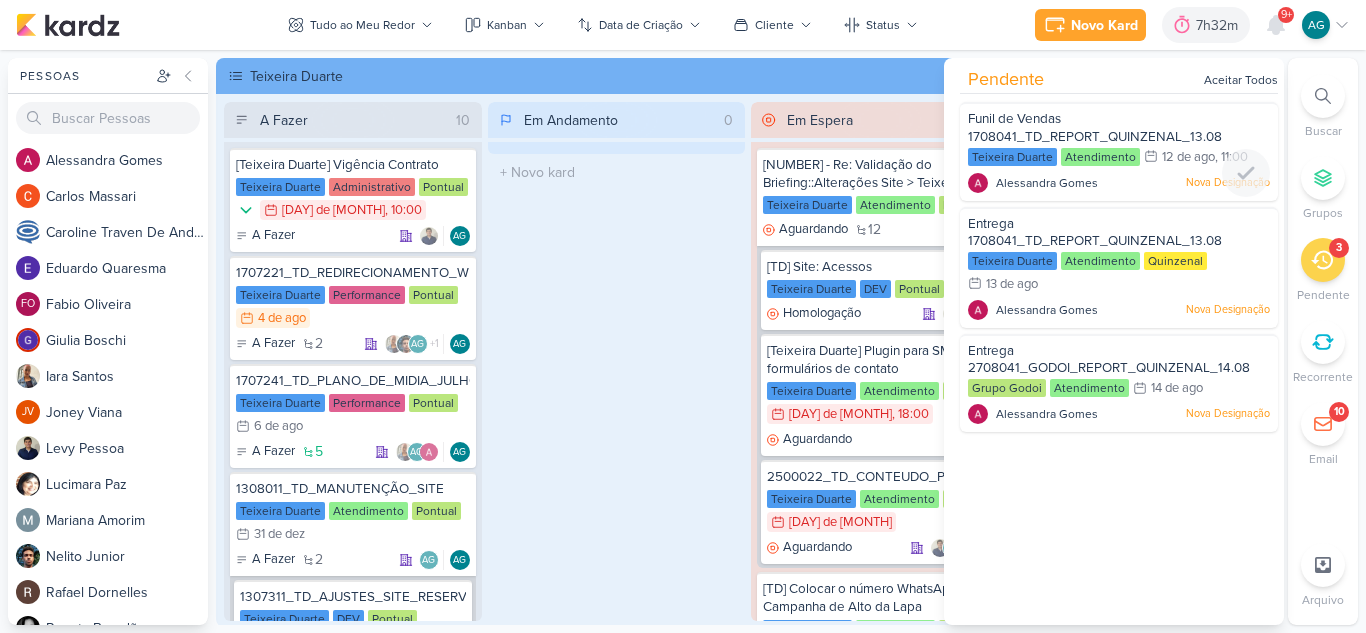 click on "[FIRST] [LAST]
Nova Designação" at bounding box center [1119, 183] 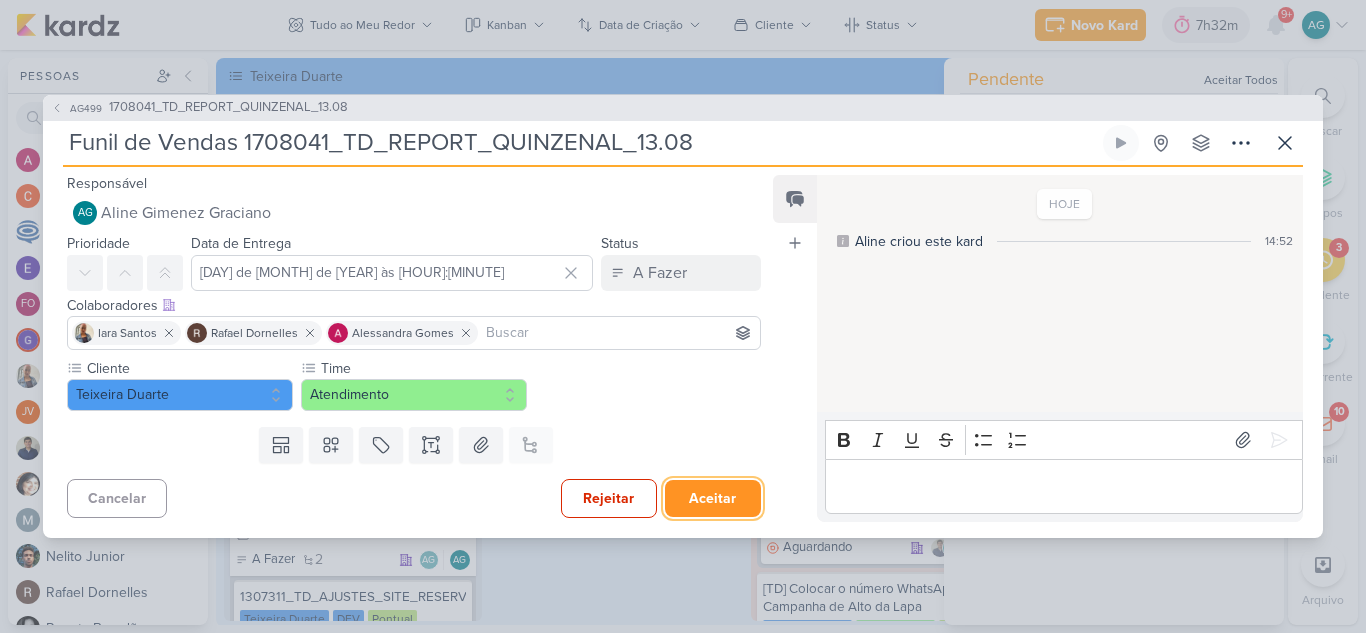 click on "Aceitar" at bounding box center [713, 498] 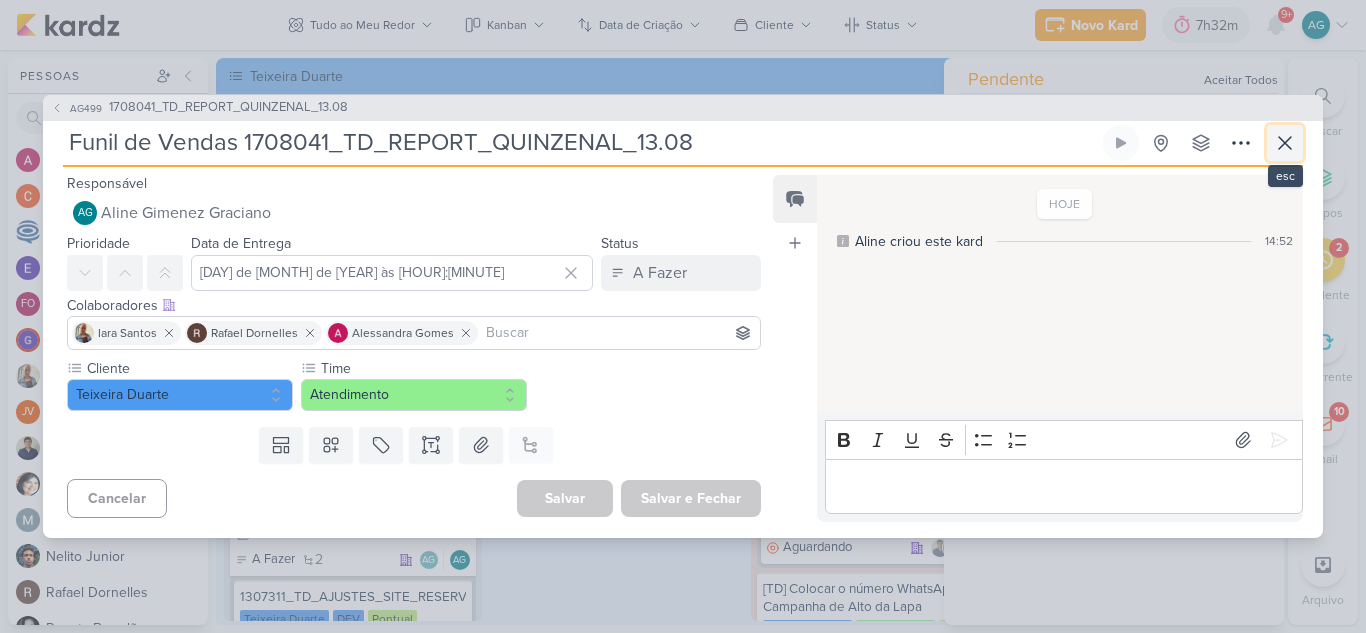 click 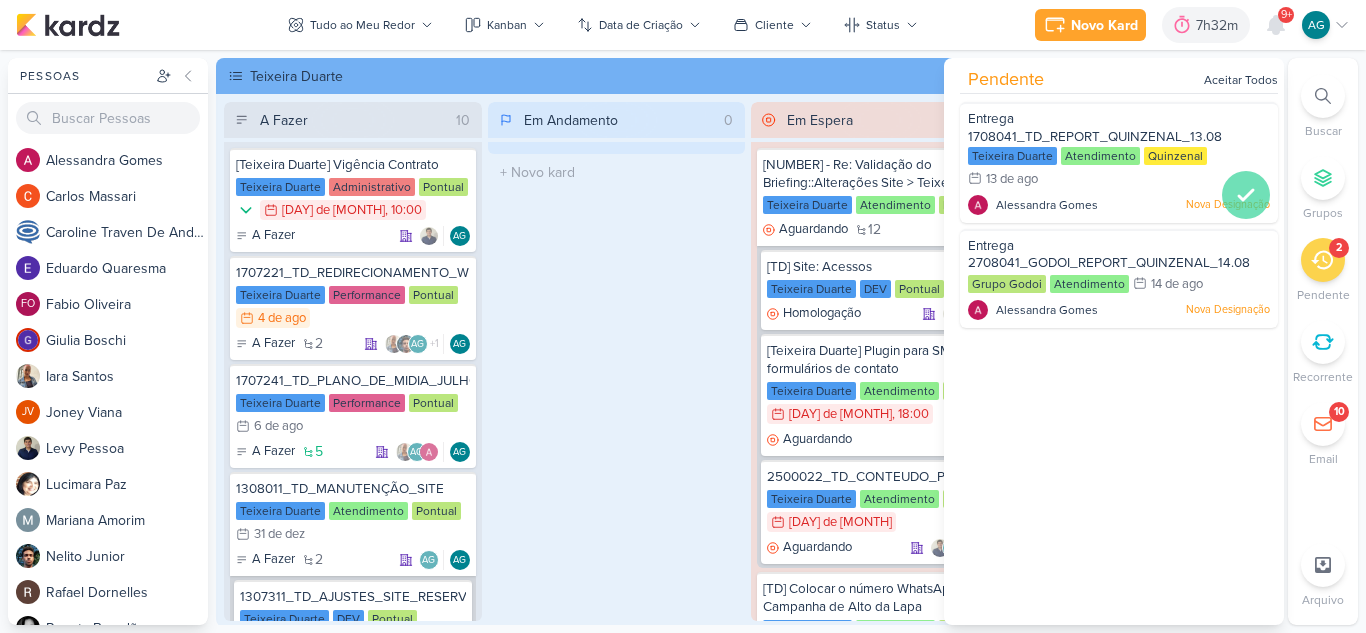 click 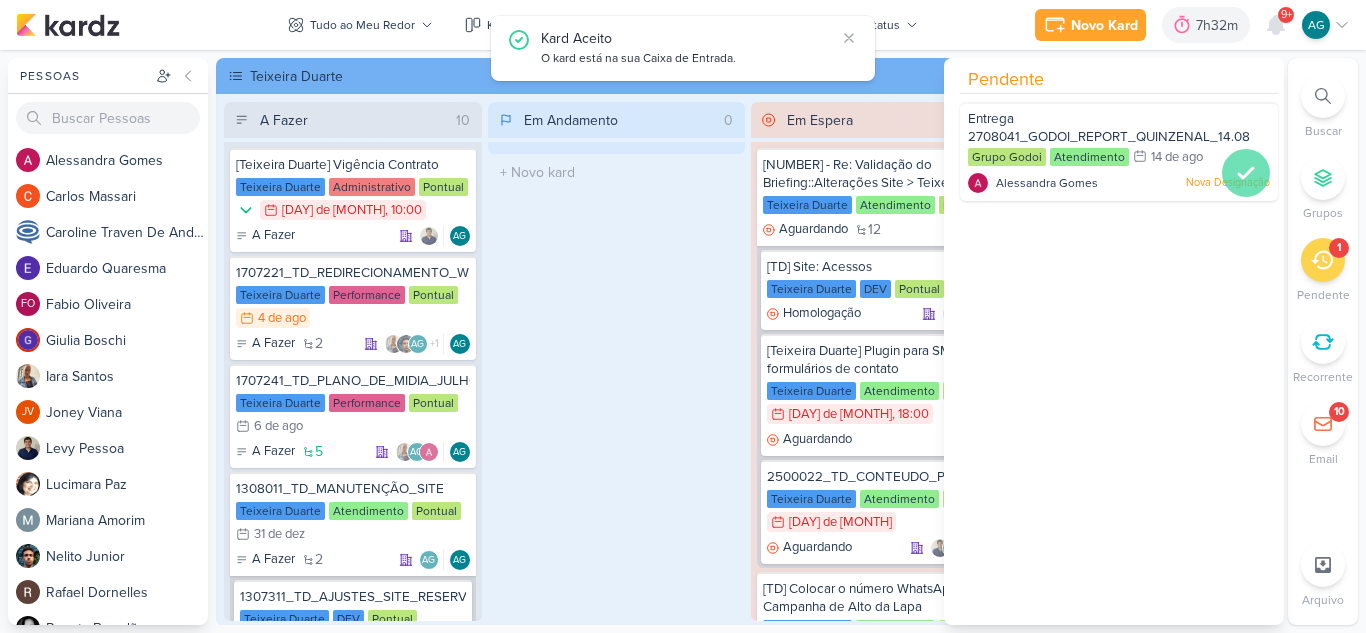 click 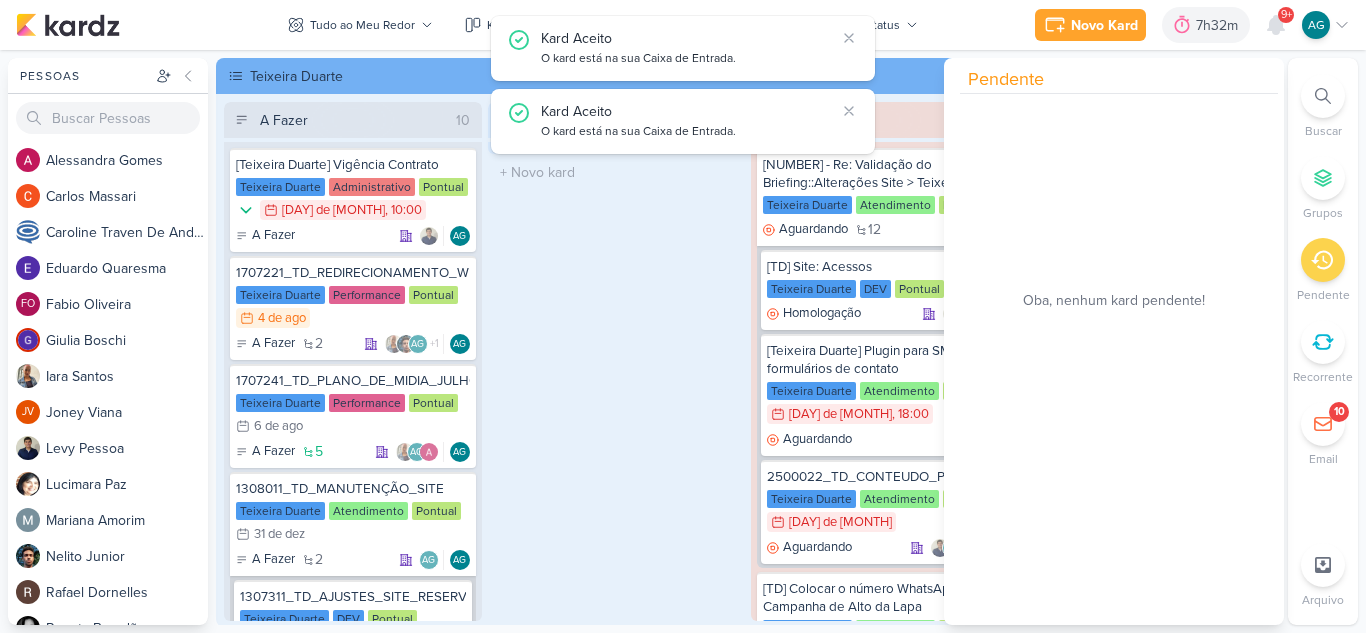 click on "Em Andamento
0
O título do kard deve ter menos que 100 caracteres" at bounding box center [617, 361] 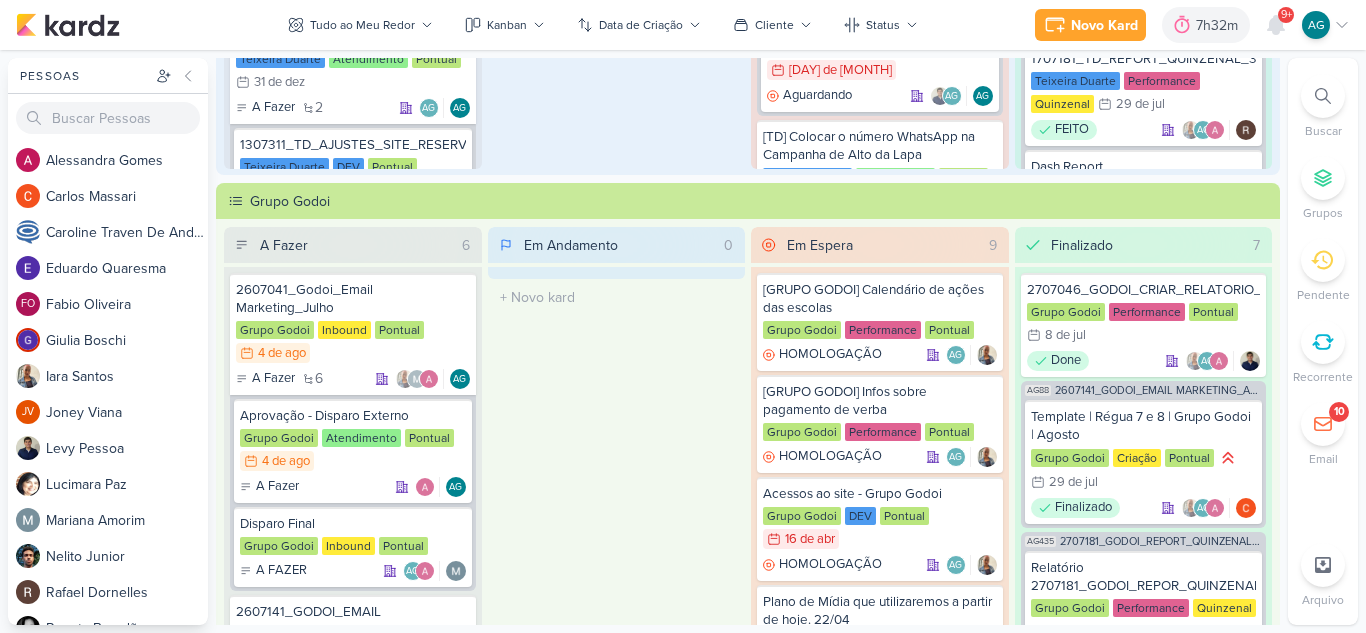 scroll, scrollTop: 500, scrollLeft: 0, axis: vertical 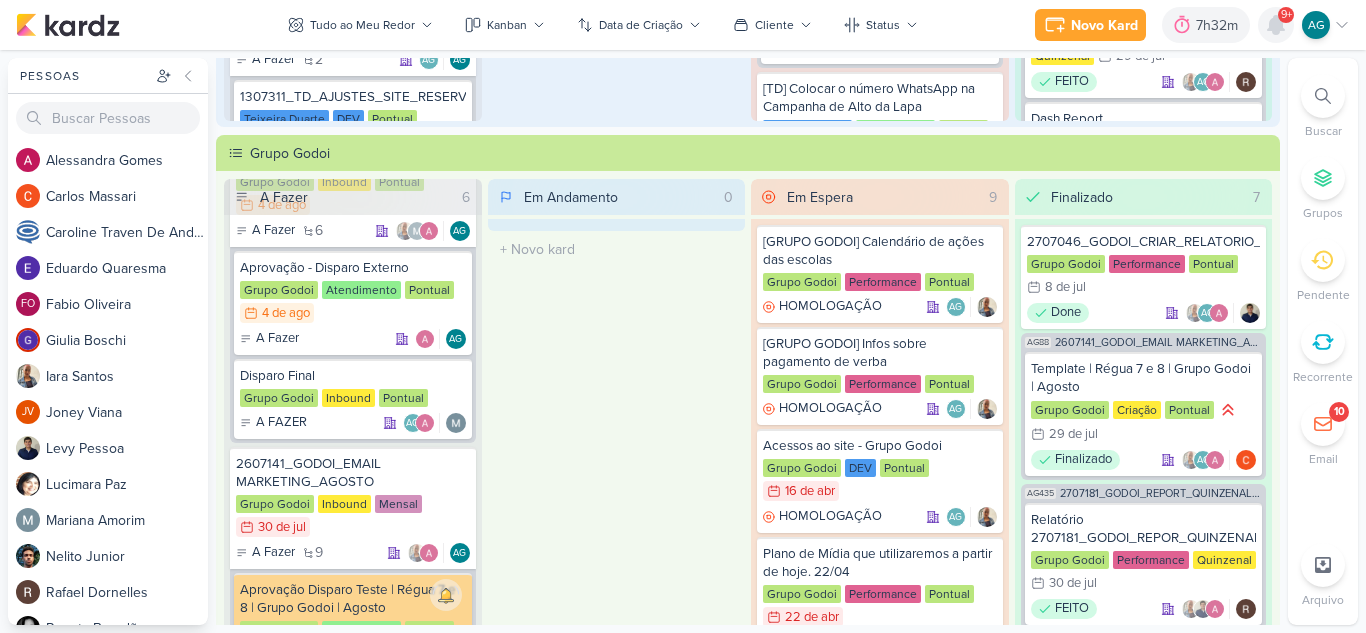 click 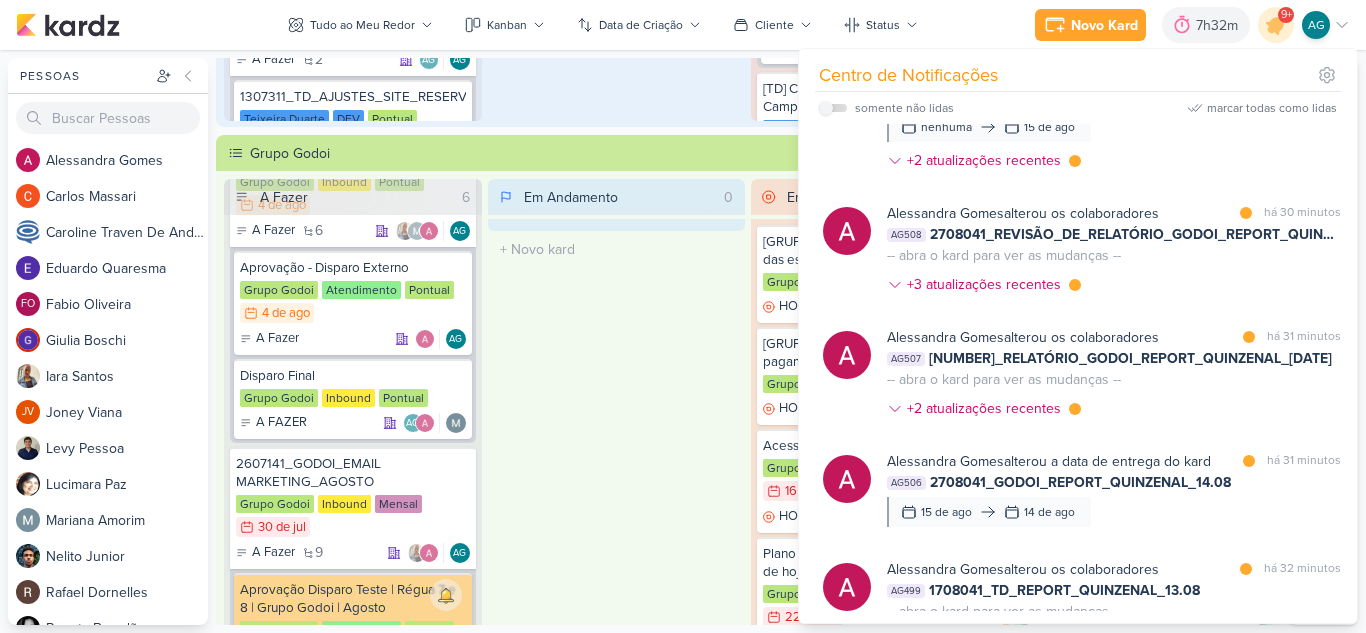 scroll, scrollTop: 300, scrollLeft: 0, axis: vertical 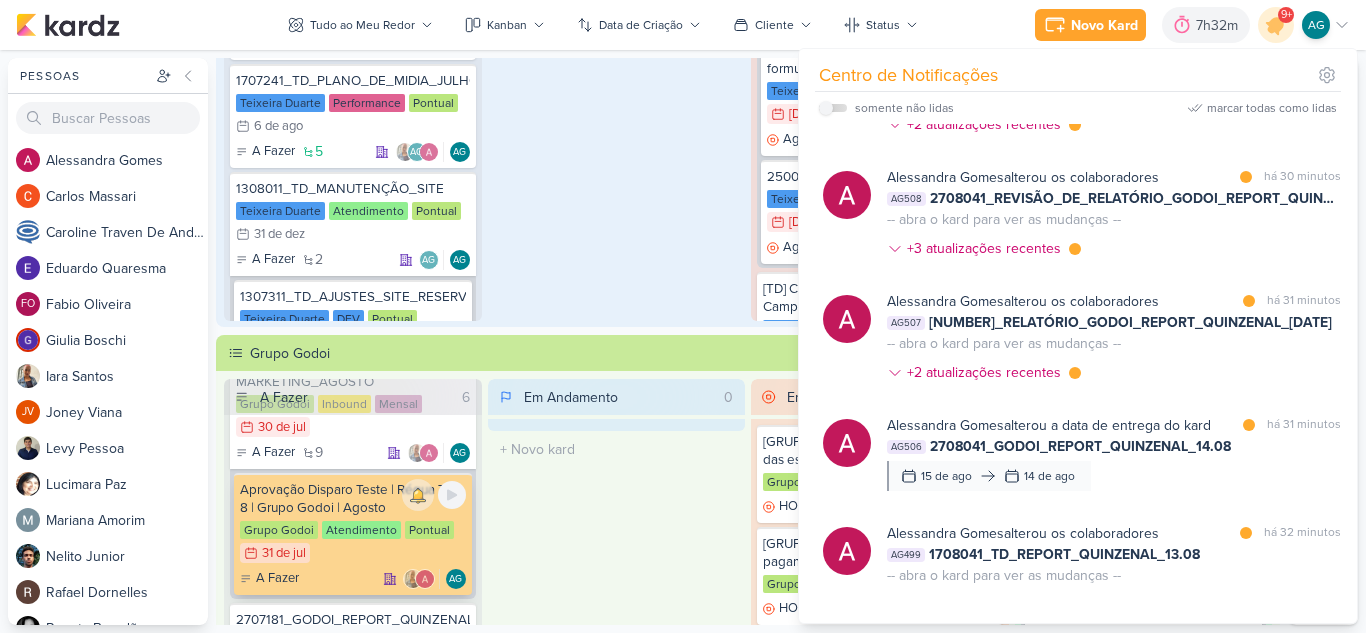 click on "Aprovação Disparo Teste | Régua 7 e 8 | Grupo Godoi | Agosto" at bounding box center (353, 499) 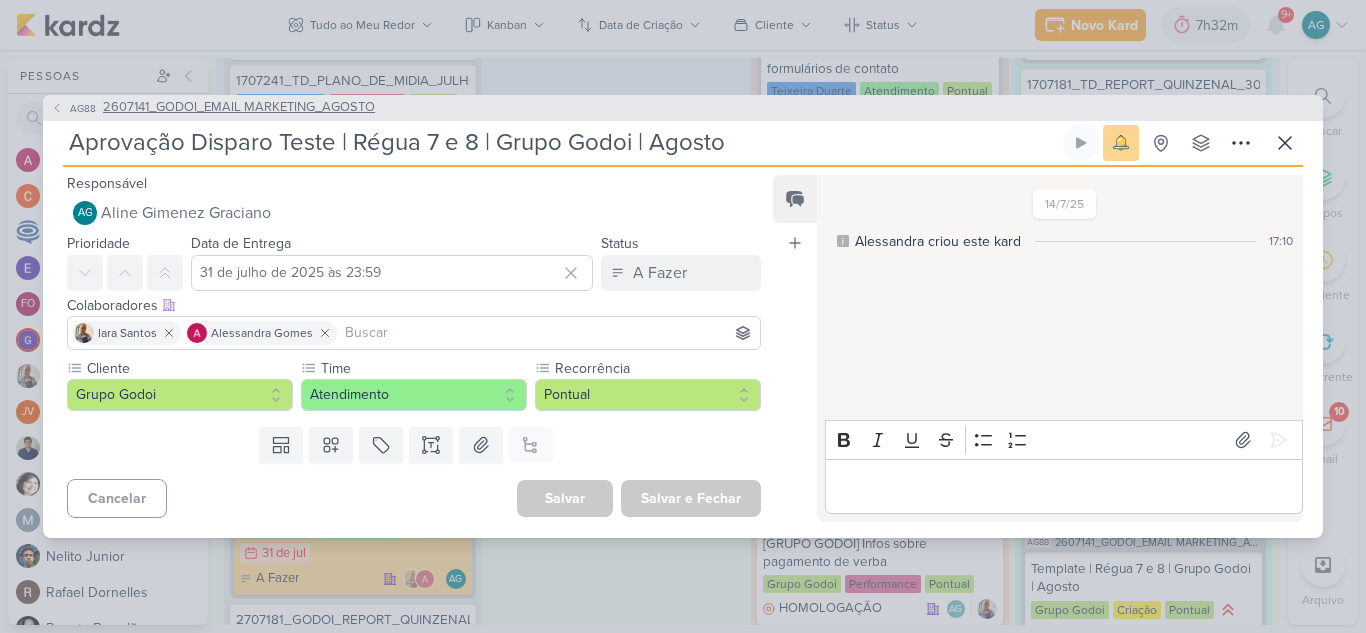 click on "2607141_GODOI_EMAIL MARKETING_AGOSTO" at bounding box center (239, 108) 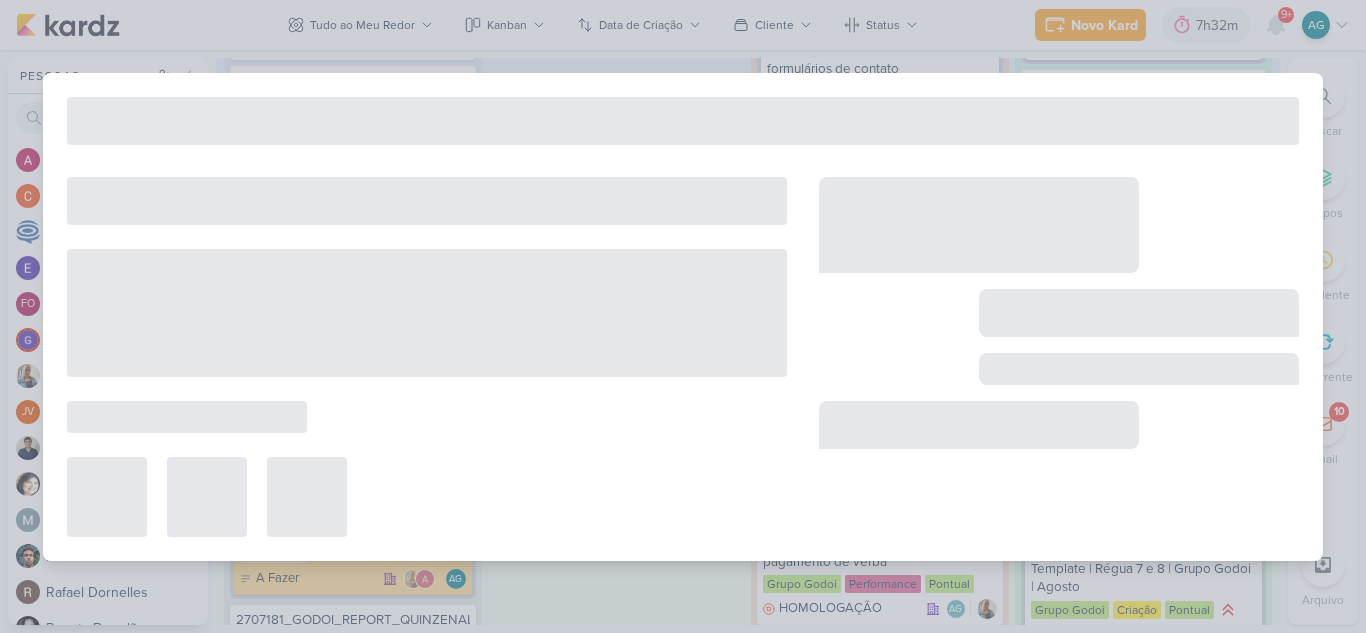 type on "2607141_GODOI_EMAIL MARKETING_AGOSTO" 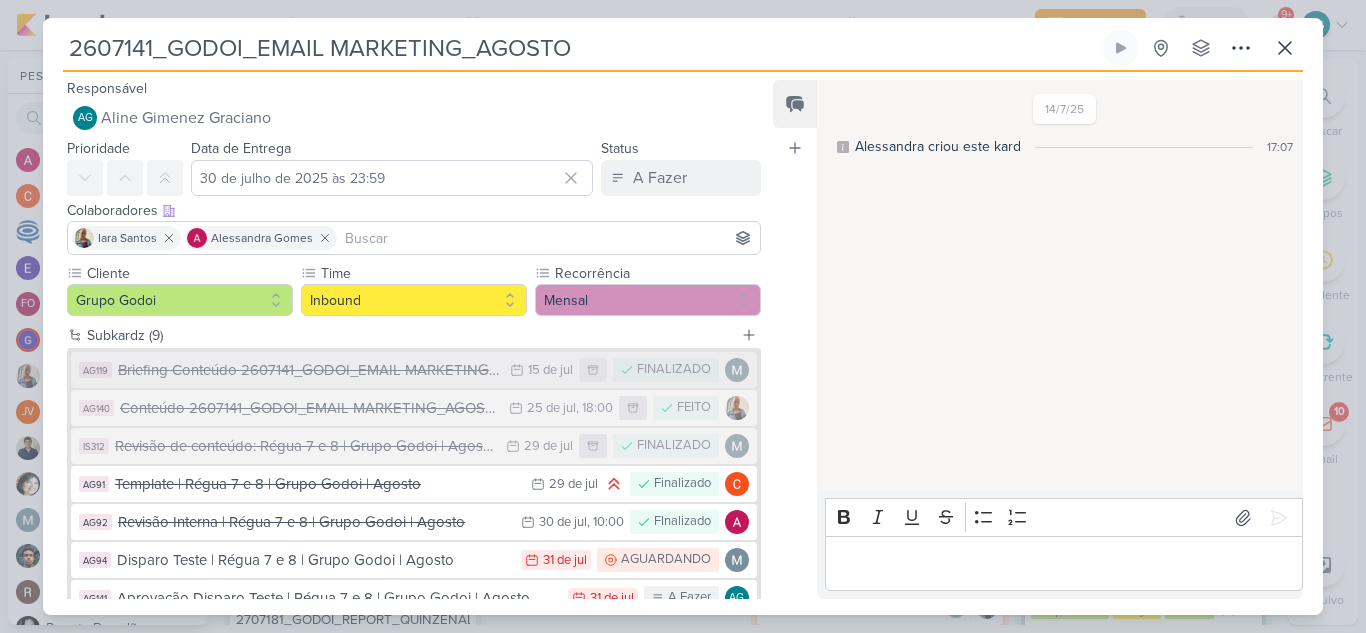 scroll, scrollTop: 100, scrollLeft: 0, axis: vertical 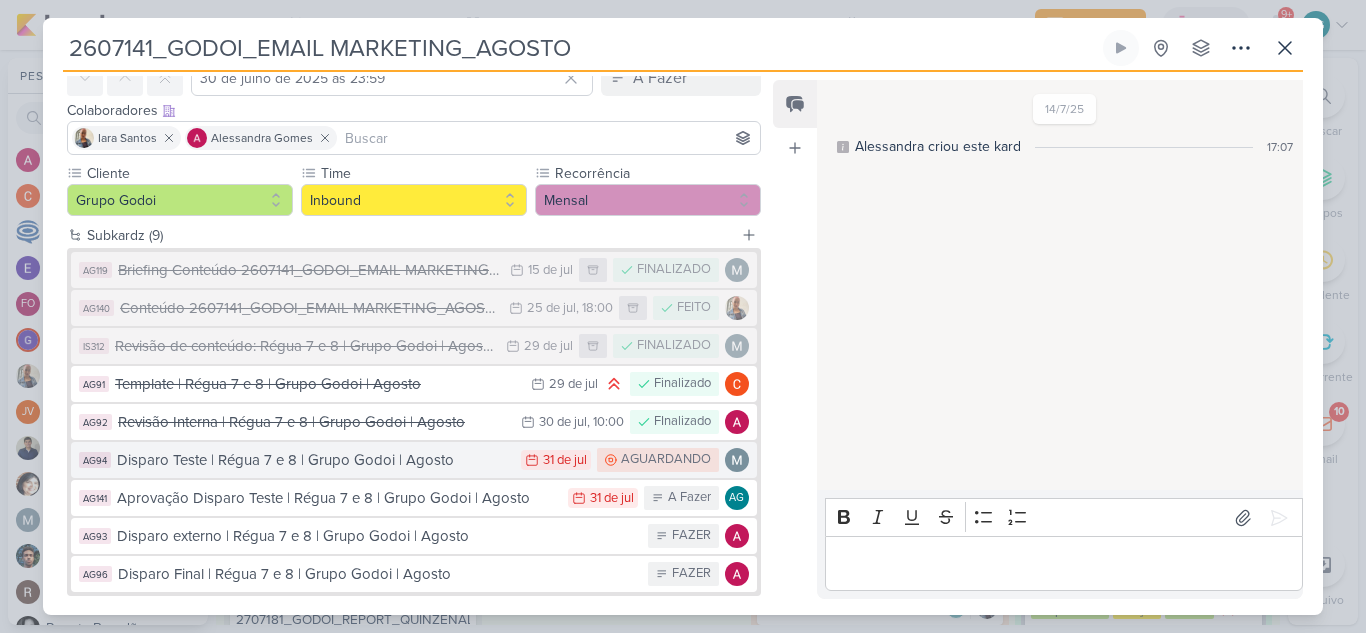 click on "Disparo Teste | Régua 7 e 8 | Grupo Godoi | Agosto" at bounding box center (314, 460) 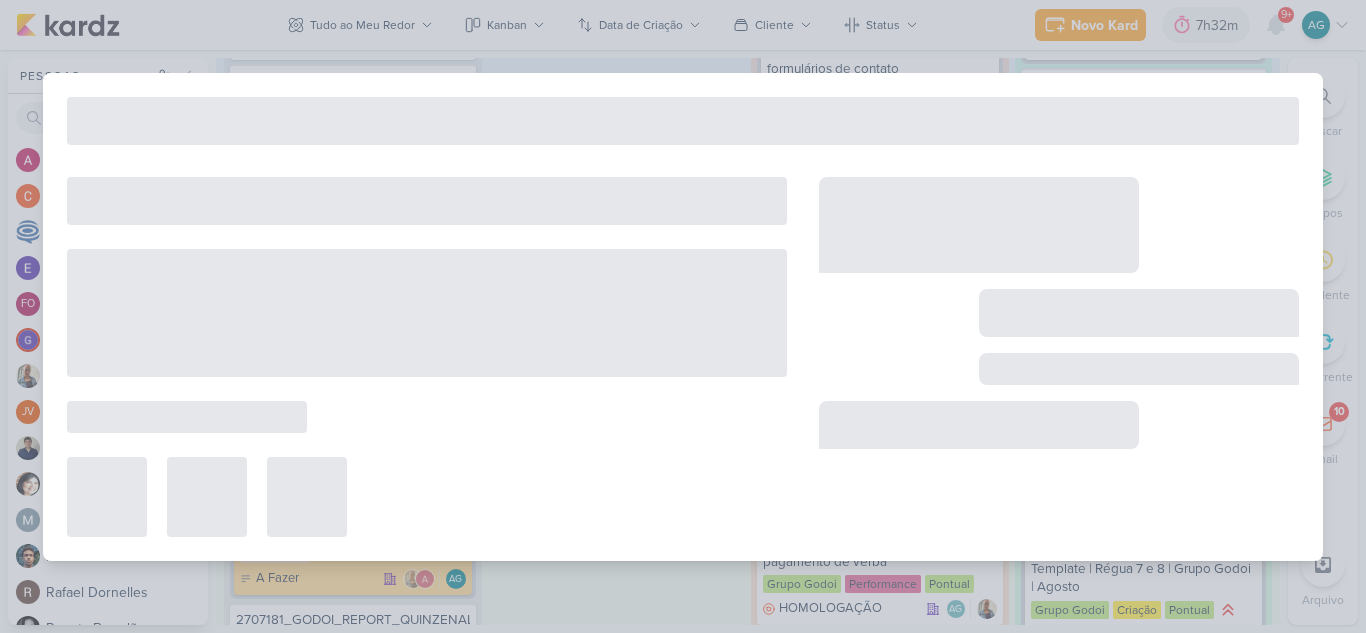 type on "Disparo Teste | Régua 7 e 8 | Grupo Godoi | Agosto" 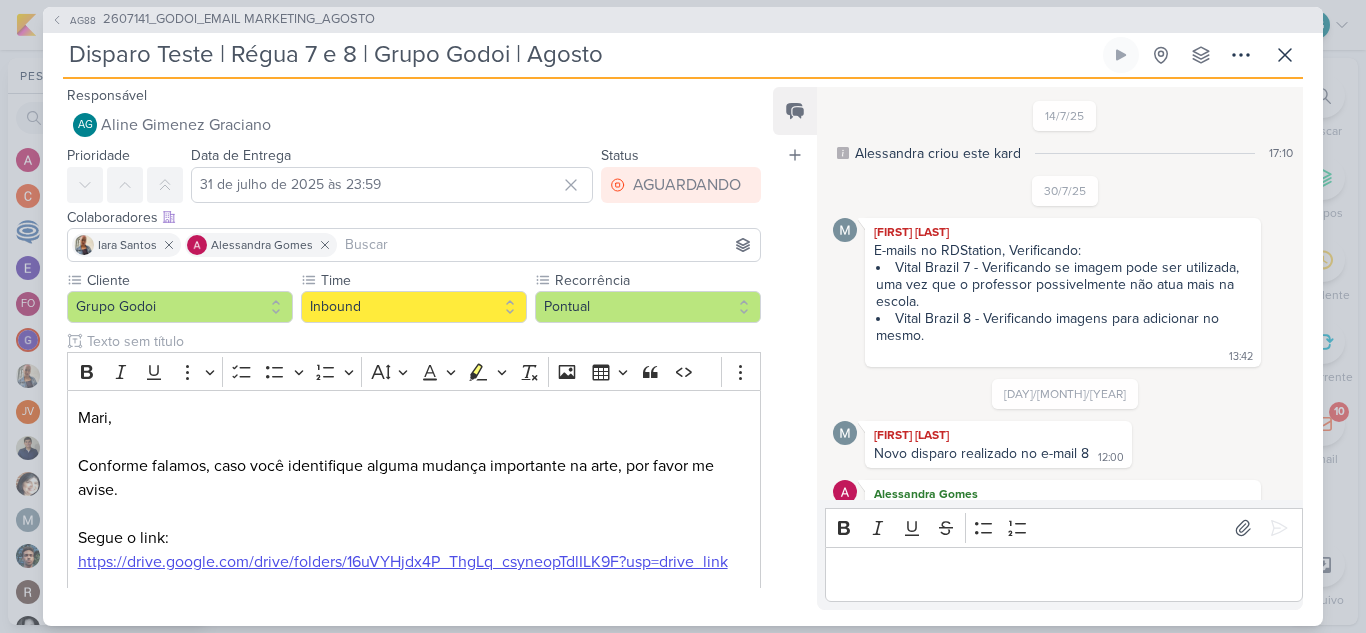 scroll, scrollTop: 632, scrollLeft: 0, axis: vertical 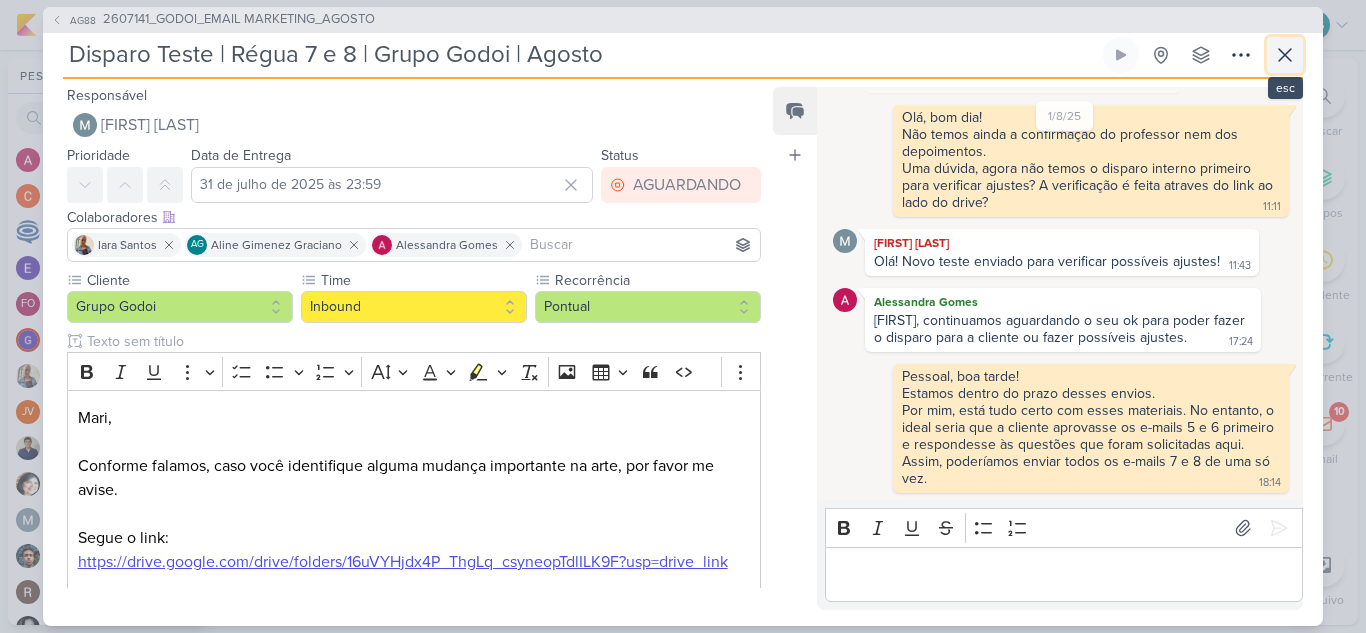 click 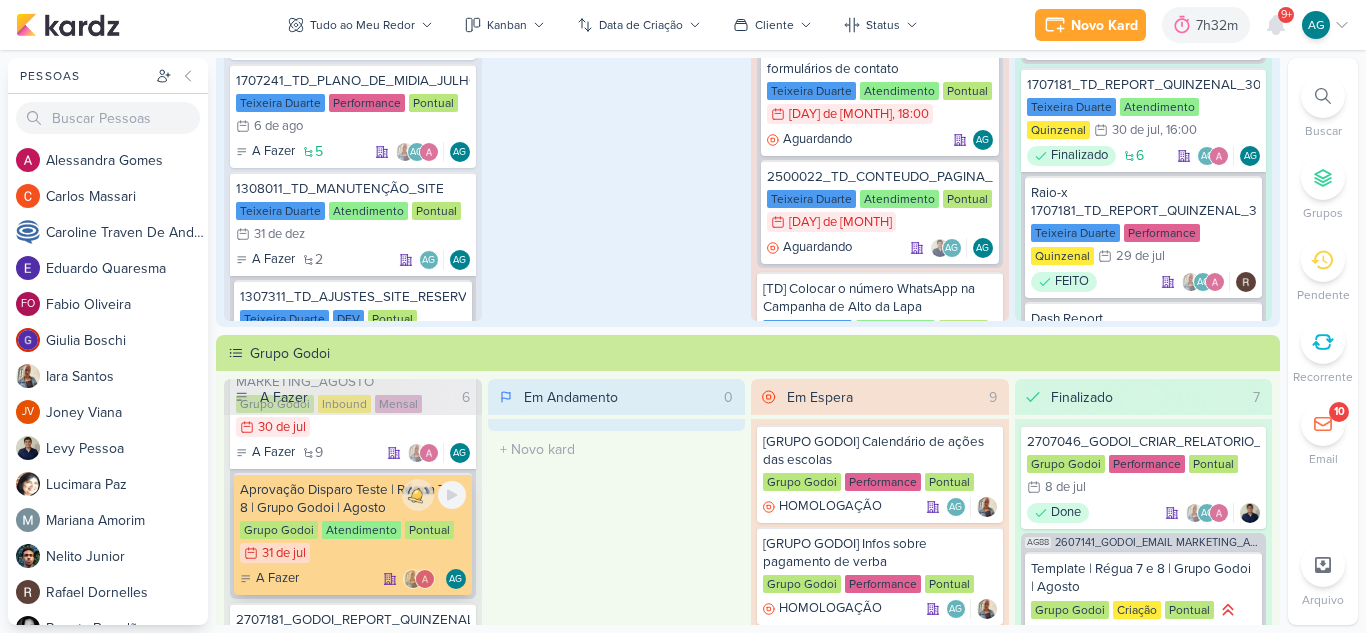 click on "Aprovação Disparo Teste | Régua 7 e 8 | Grupo Godoi | Agosto" at bounding box center [353, 499] 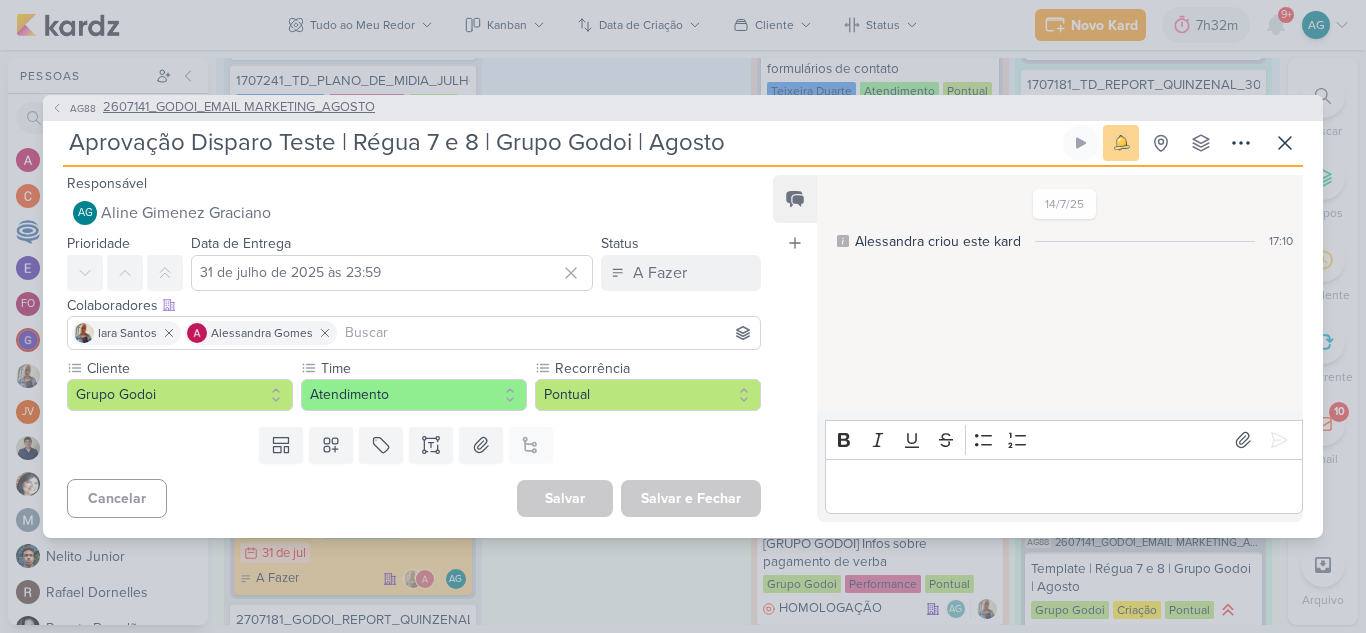 click on "2607141_GODOI_EMAIL MARKETING_AGOSTO" at bounding box center (239, 108) 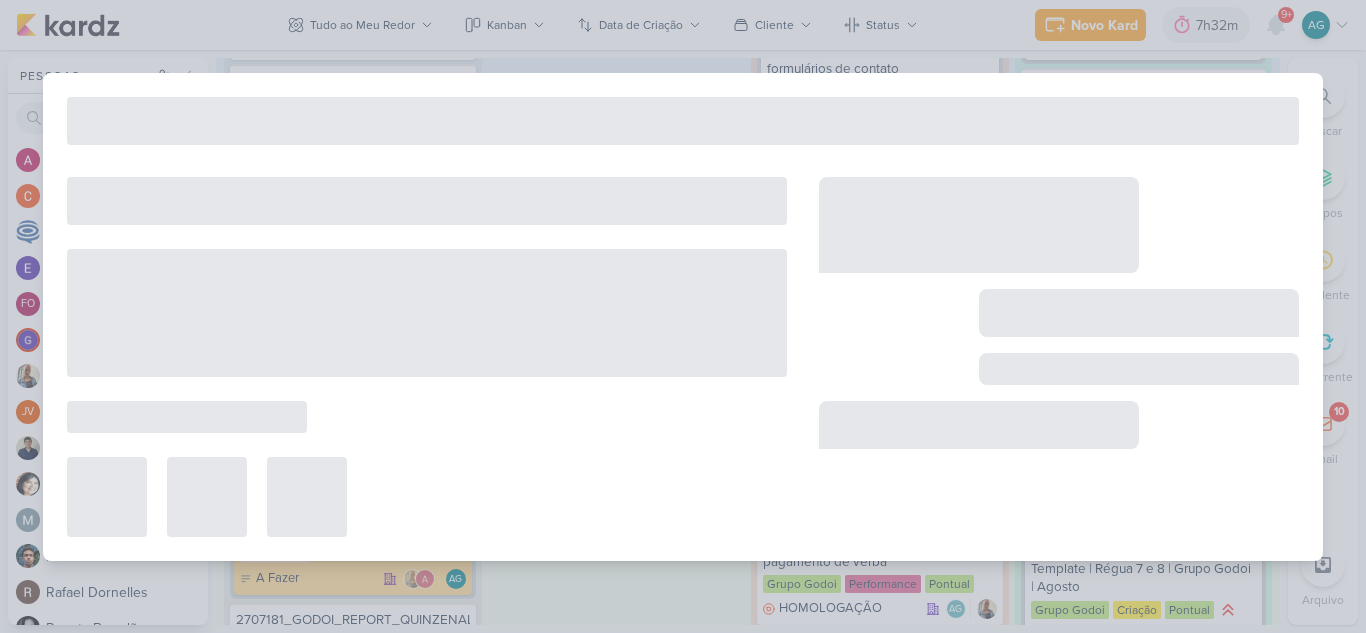 type on "2607141_GODOI_EMAIL MARKETING_AGOSTO" 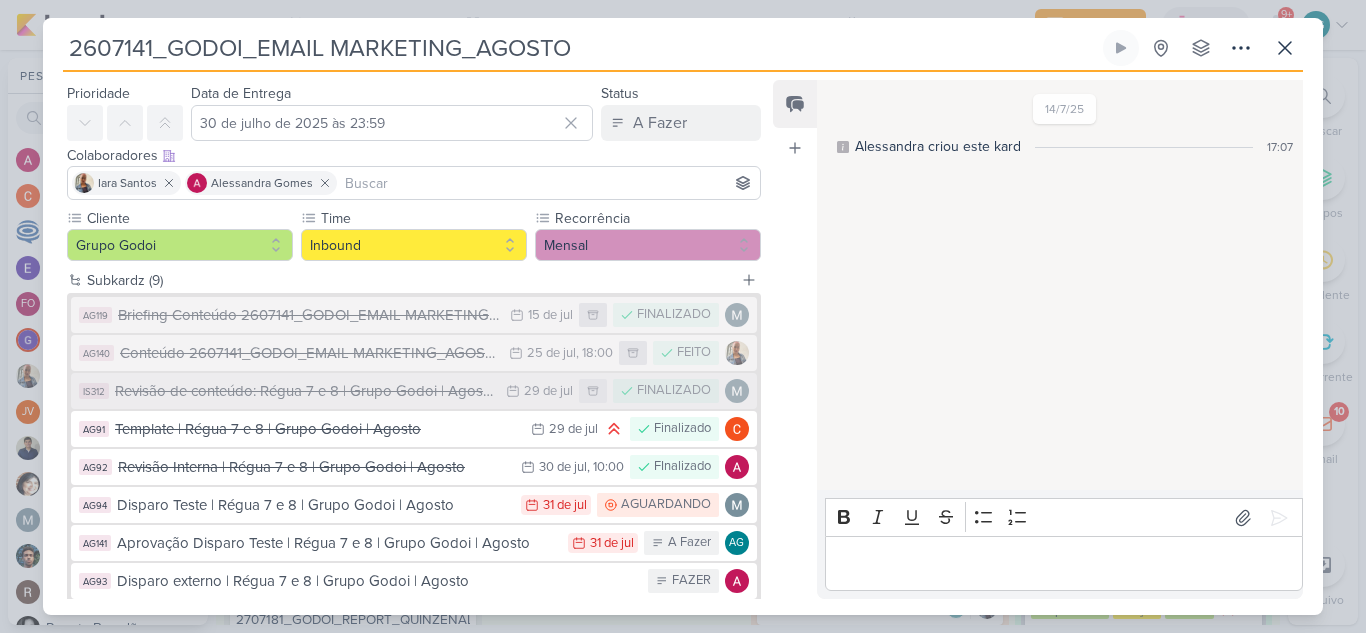 scroll, scrollTop: 100, scrollLeft: 0, axis: vertical 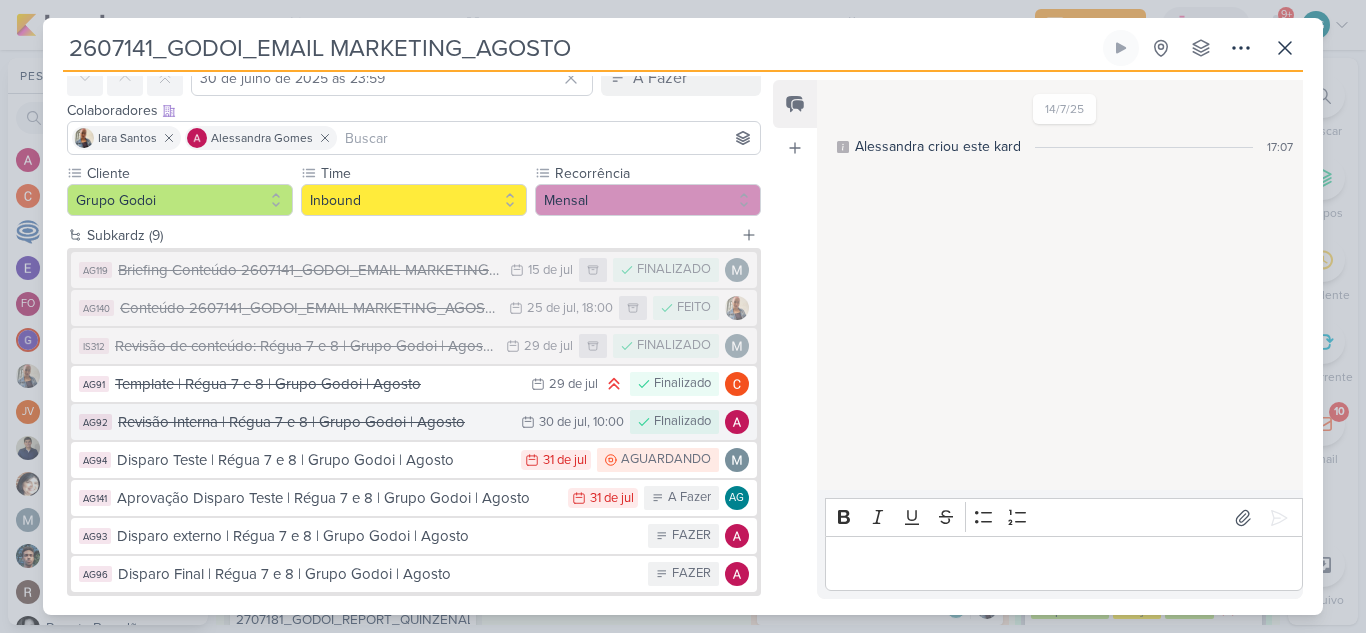 click on "Revisão Interna | Régua 7 e 8 | Grupo Godoi | Agosto" at bounding box center (314, 422) 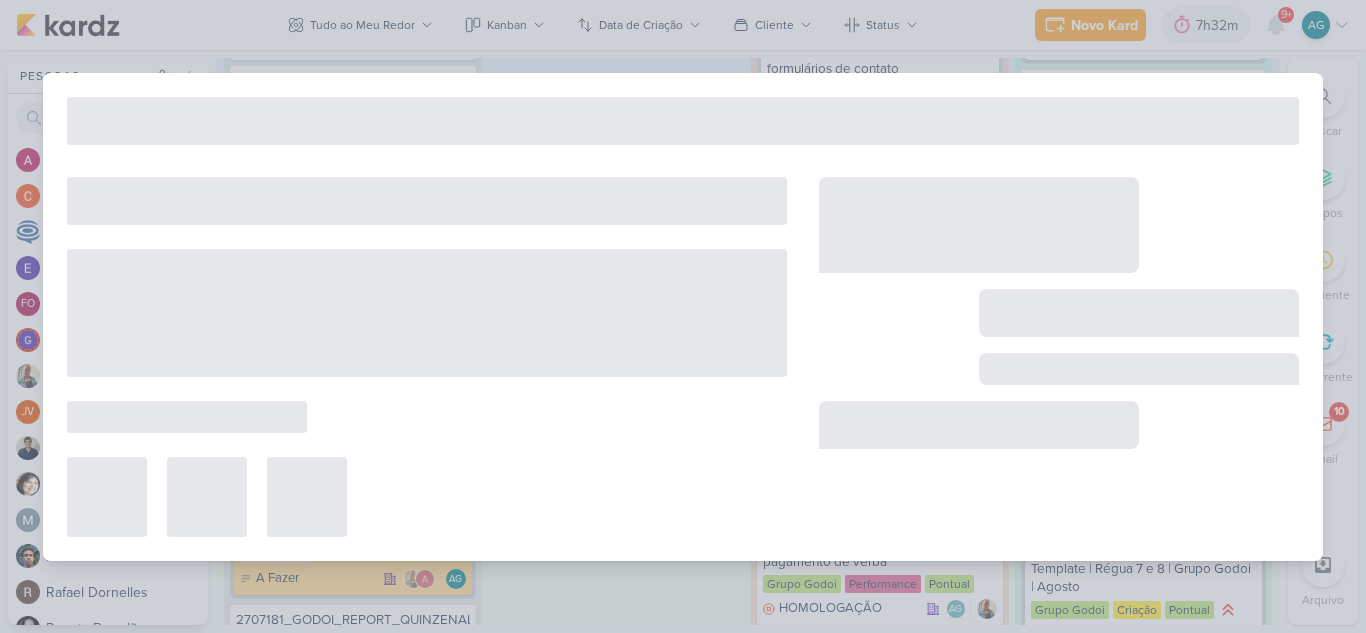 type on "Revisão Interna | Régua 7 e 8 | Grupo Godoi | Agosto" 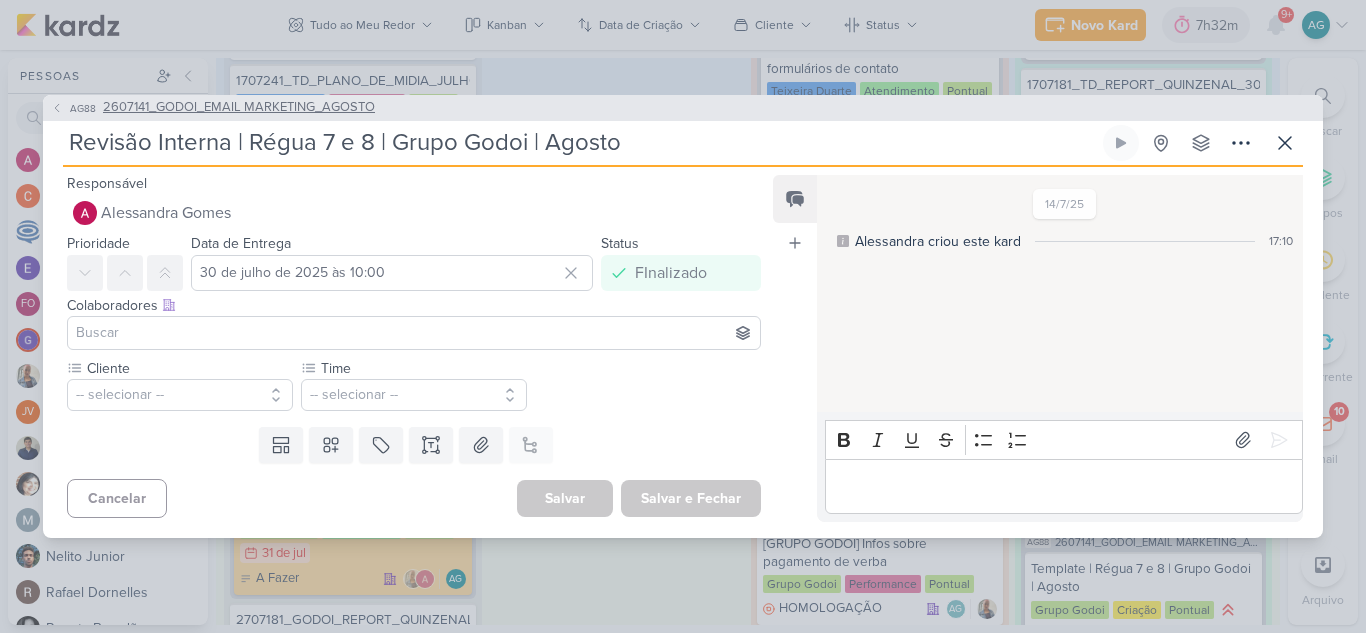 click on "2607141_GODOI_EMAIL MARKETING_AGOSTO" at bounding box center (239, 108) 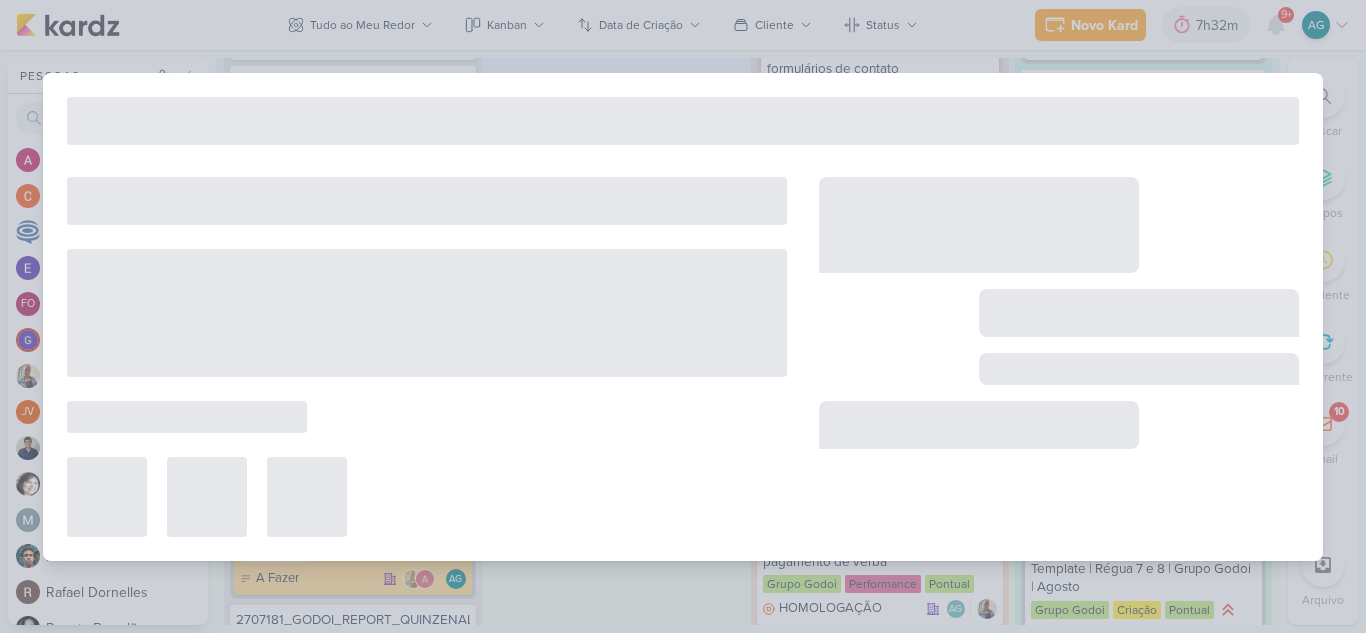 type on "2607141_GODOI_EMAIL MARKETING_AGOSTO" 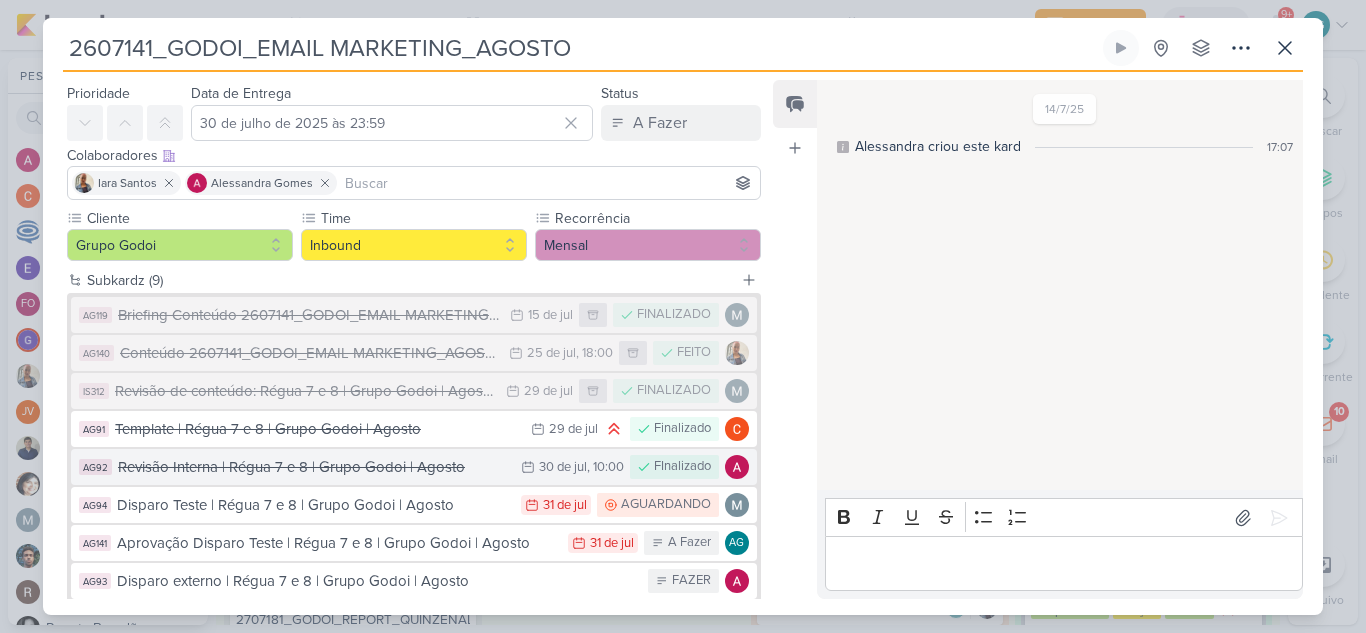 scroll, scrollTop: 100, scrollLeft: 0, axis: vertical 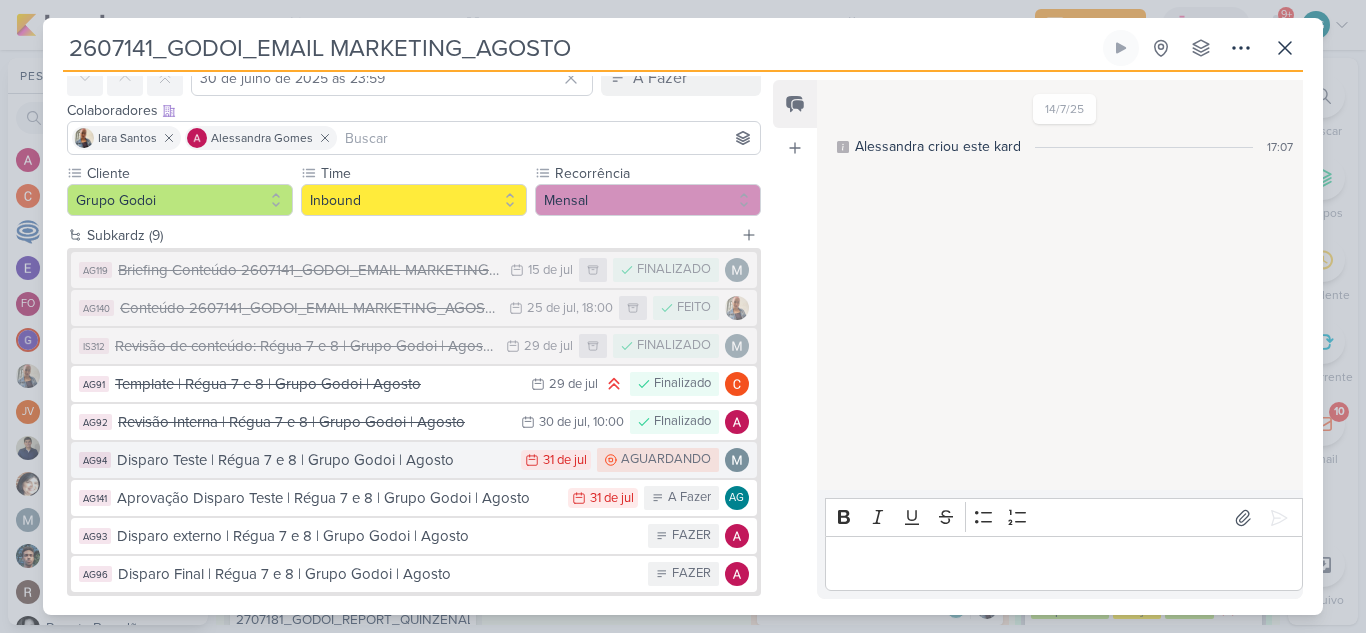 click on "Disparo Teste | Régua 7 e 8 | Grupo Godoi | Agosto" at bounding box center [314, 460] 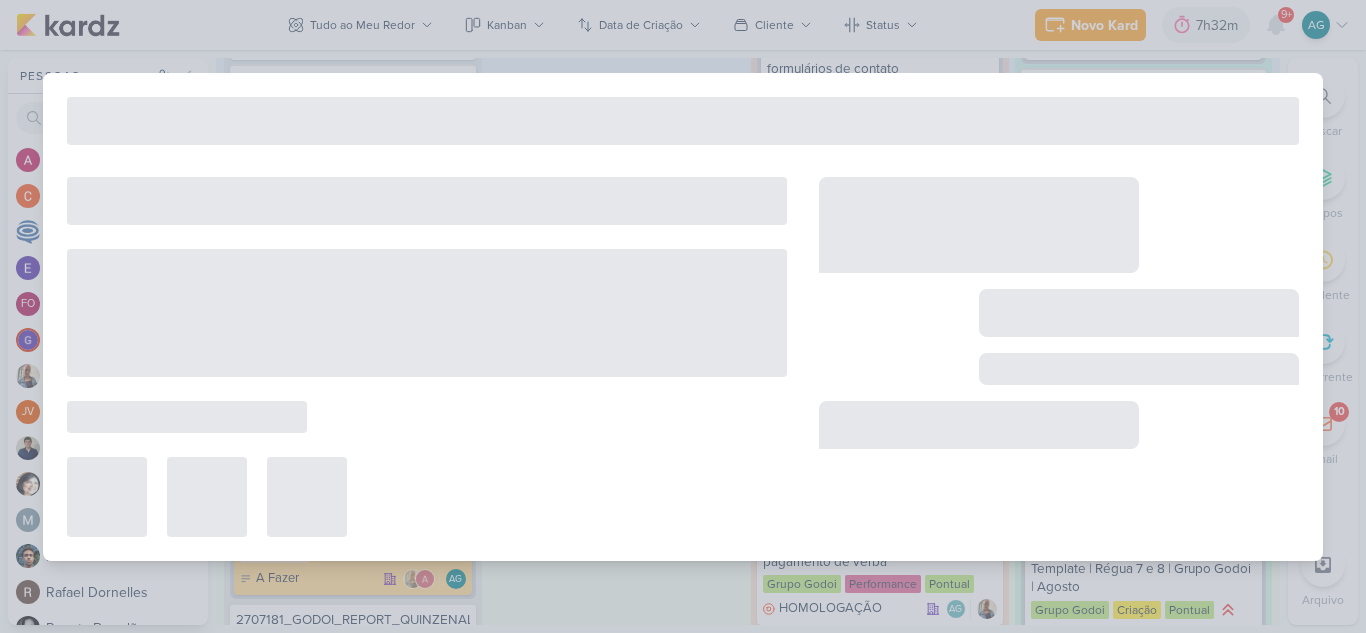 type on "Disparo Teste | Régua 7 e 8 | Grupo Godoi | Agosto" 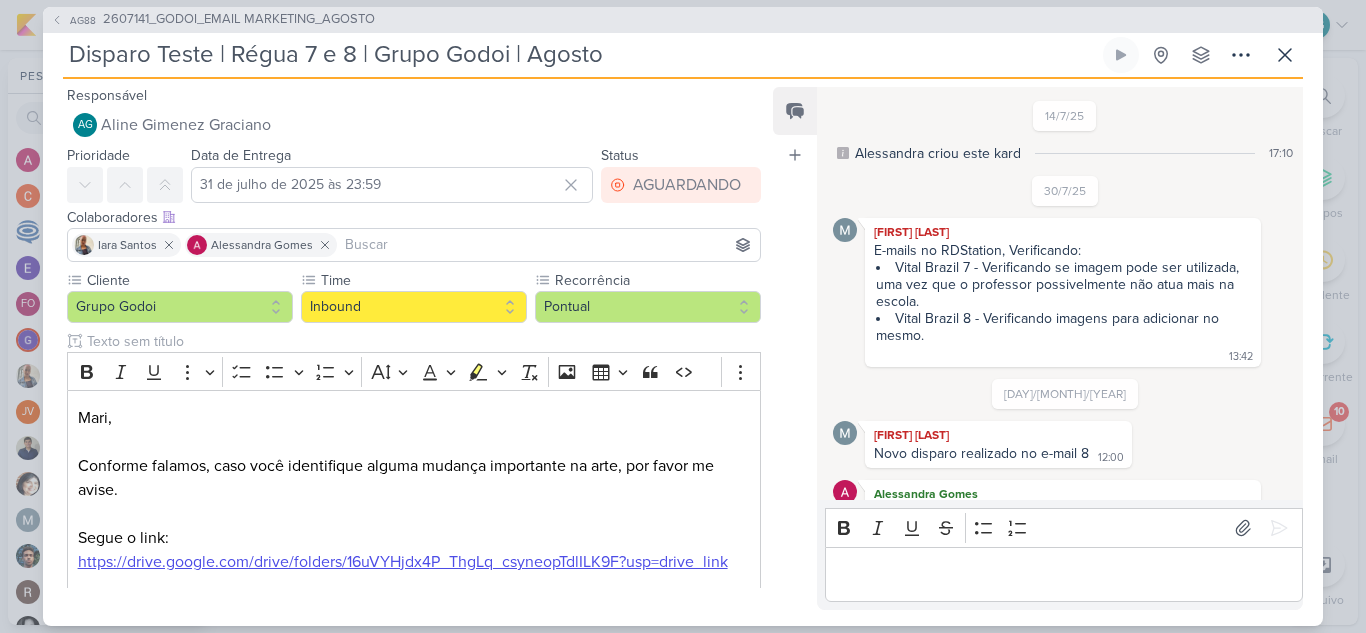 scroll, scrollTop: 632, scrollLeft: 0, axis: vertical 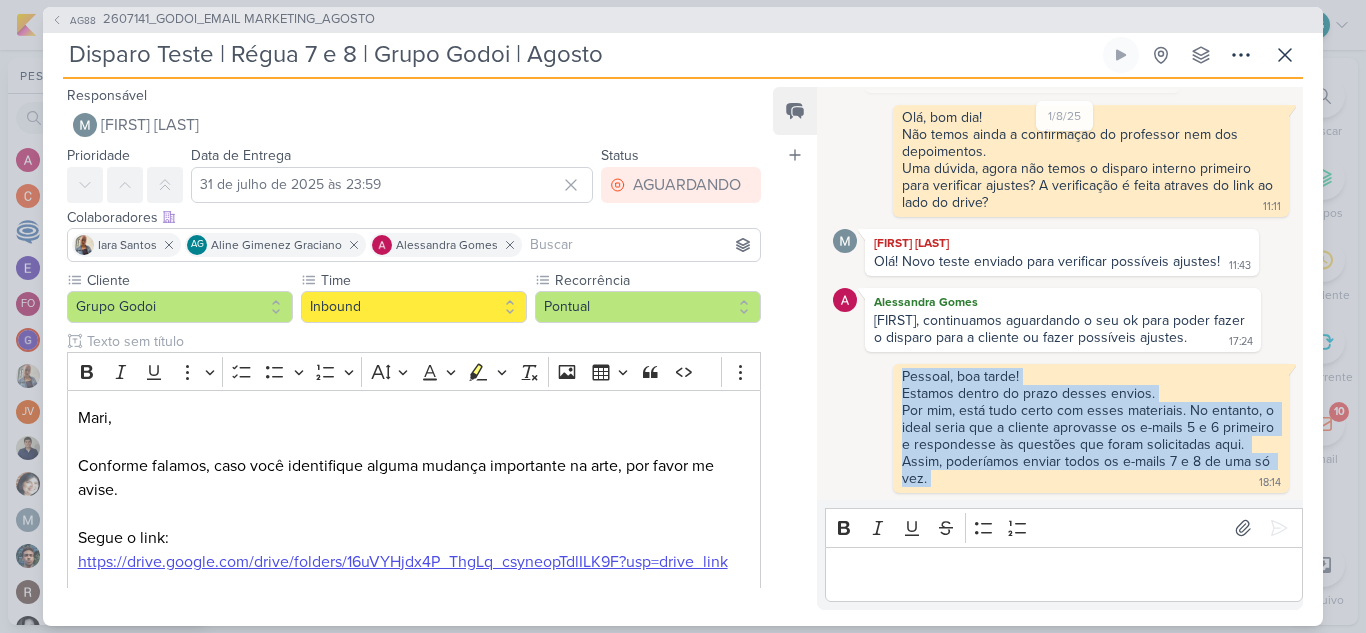 drag, startPoint x: 903, startPoint y: 379, endPoint x: 955, endPoint y: 493, distance: 125.299644 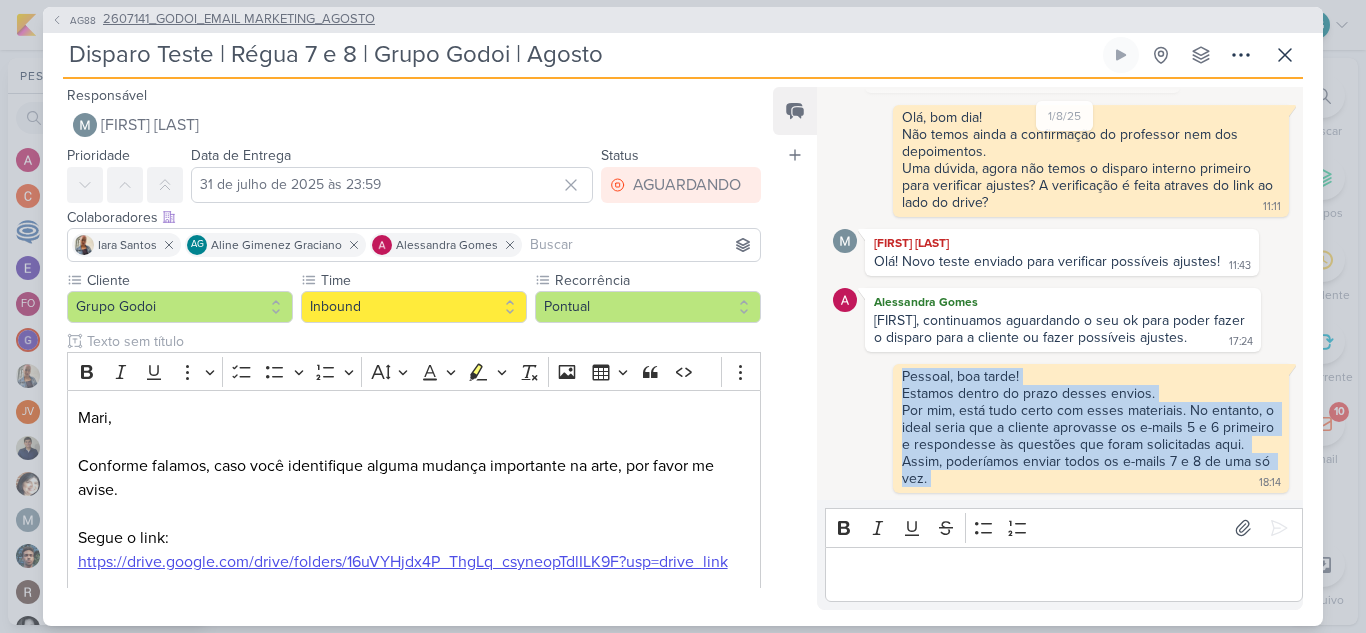click on "2607141_GODOI_EMAIL MARKETING_AGOSTO" at bounding box center [239, 20] 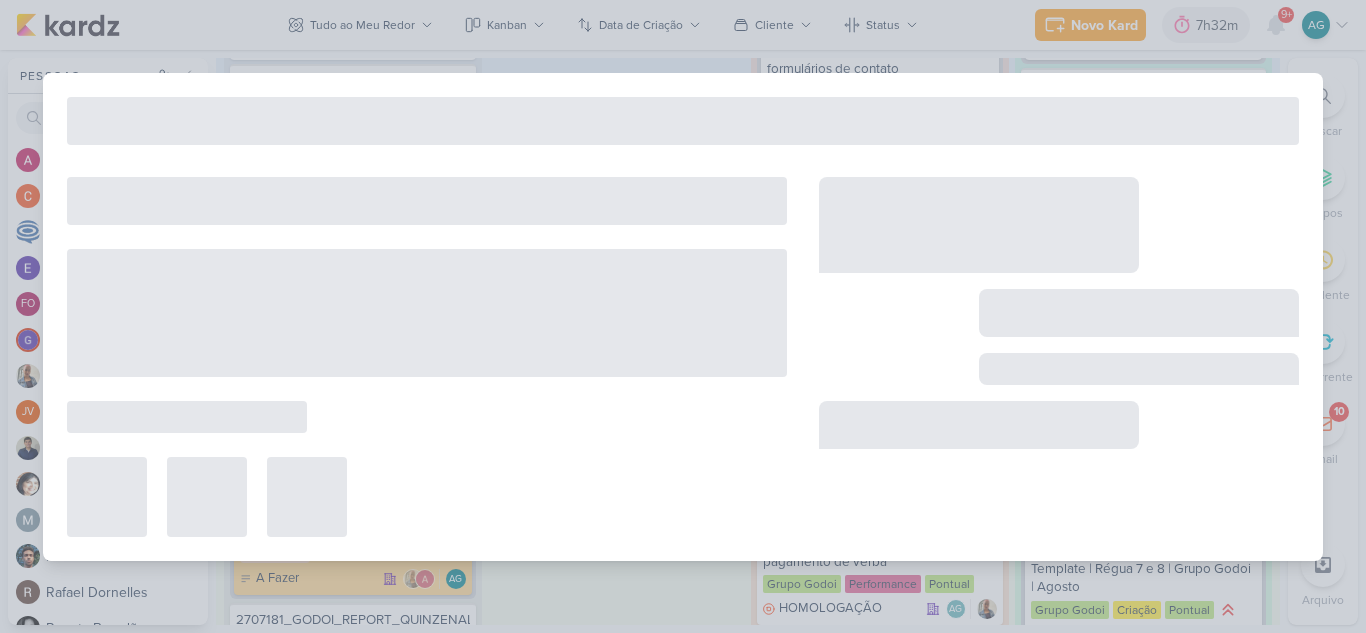 type on "2607141_GODOI_EMAIL MARKETING_AGOSTO" 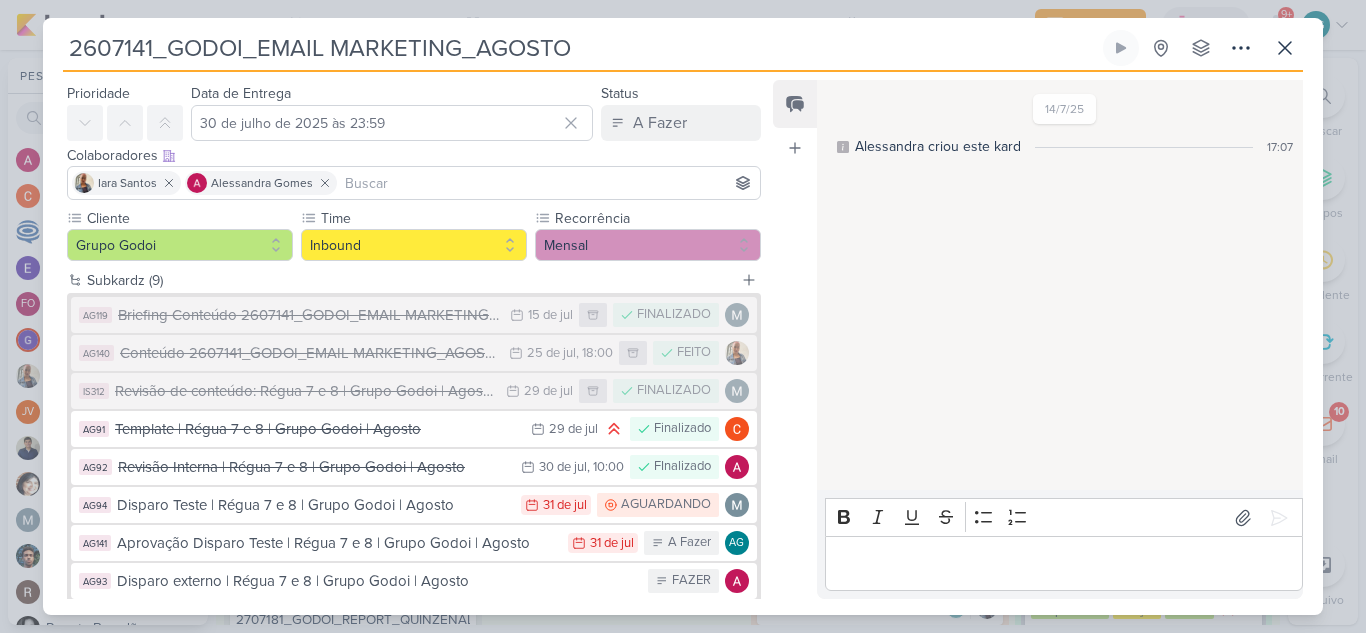 scroll, scrollTop: 100, scrollLeft: 0, axis: vertical 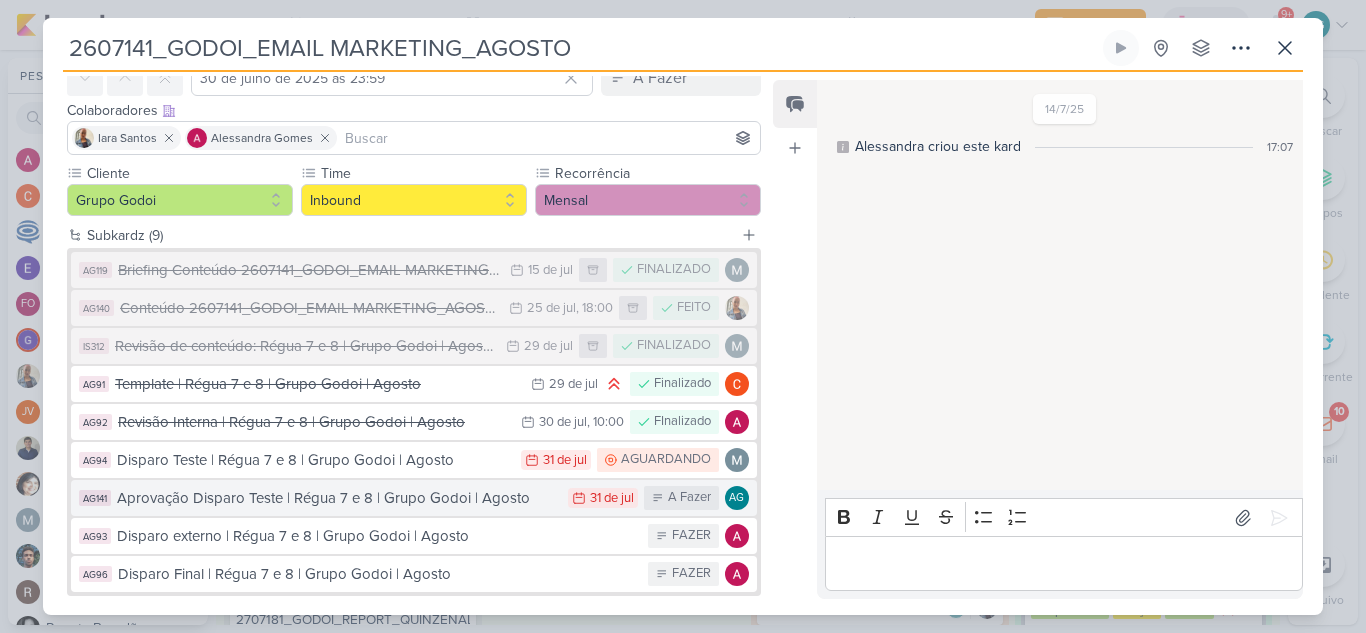 click on "Aprovação Disparo Teste | Régua 7 e 8 | Grupo Godoi | Agosto" at bounding box center [337, 498] 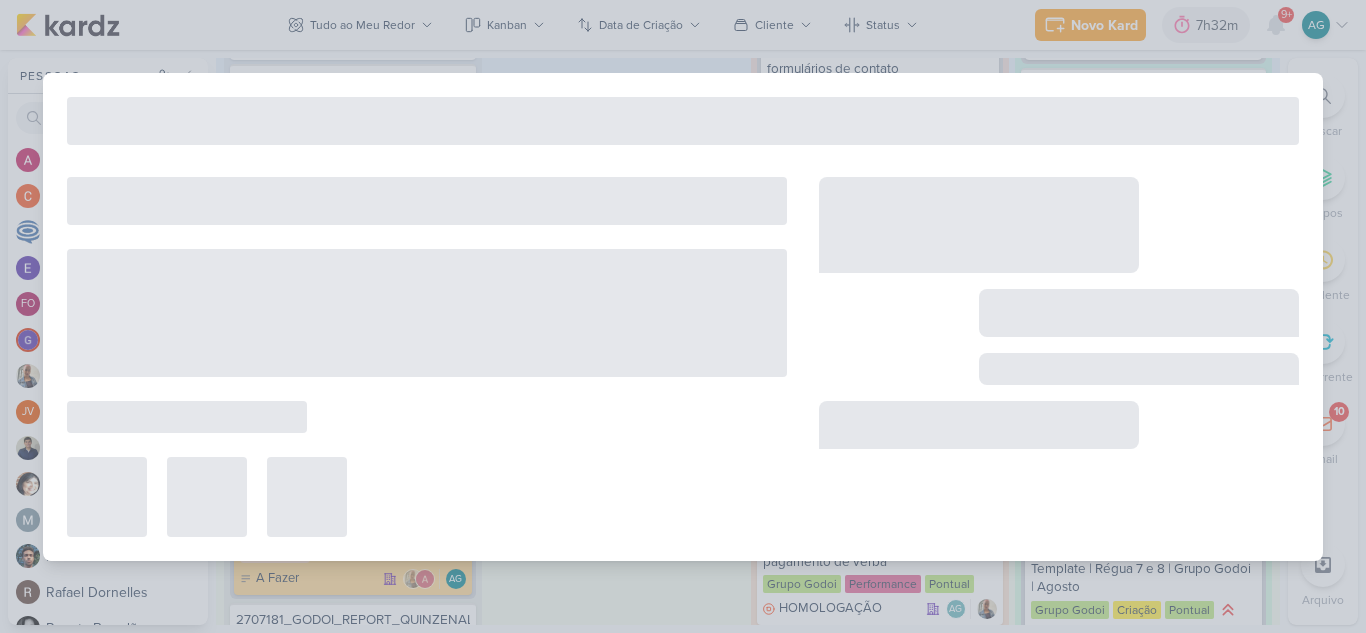 type on "Aprovação Disparo Teste | Régua 7 e 8 | Grupo Godoi | Agosto" 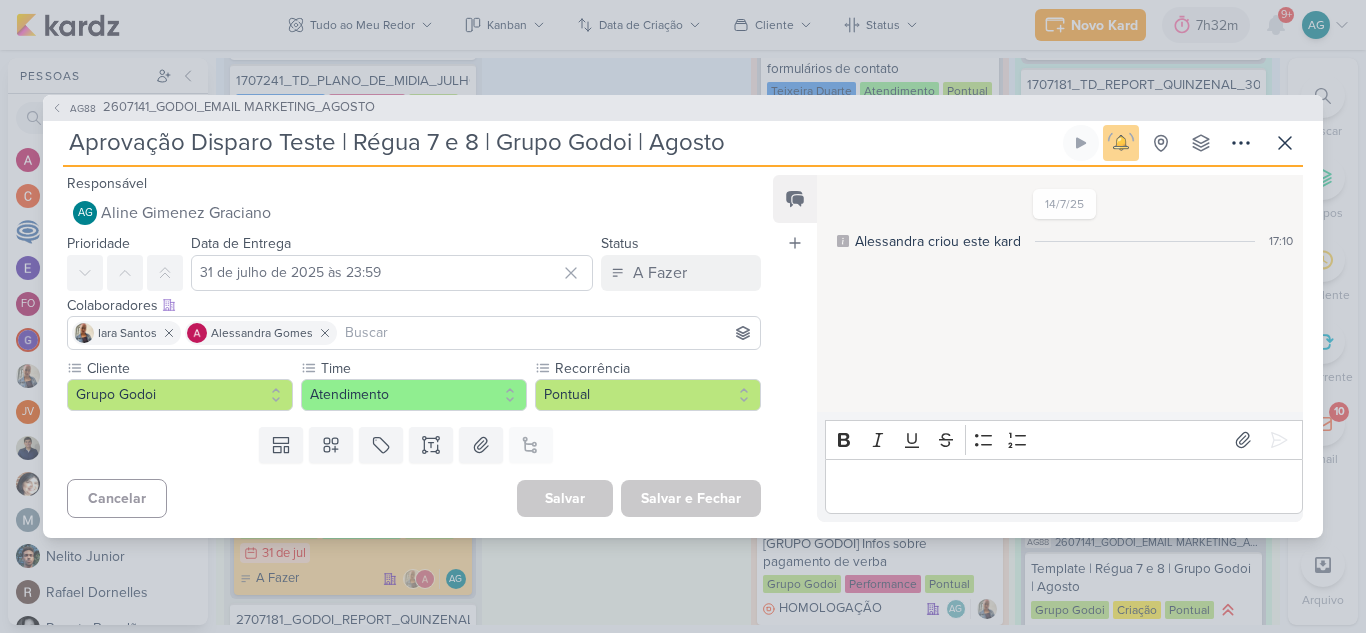 click at bounding box center (1063, 486) 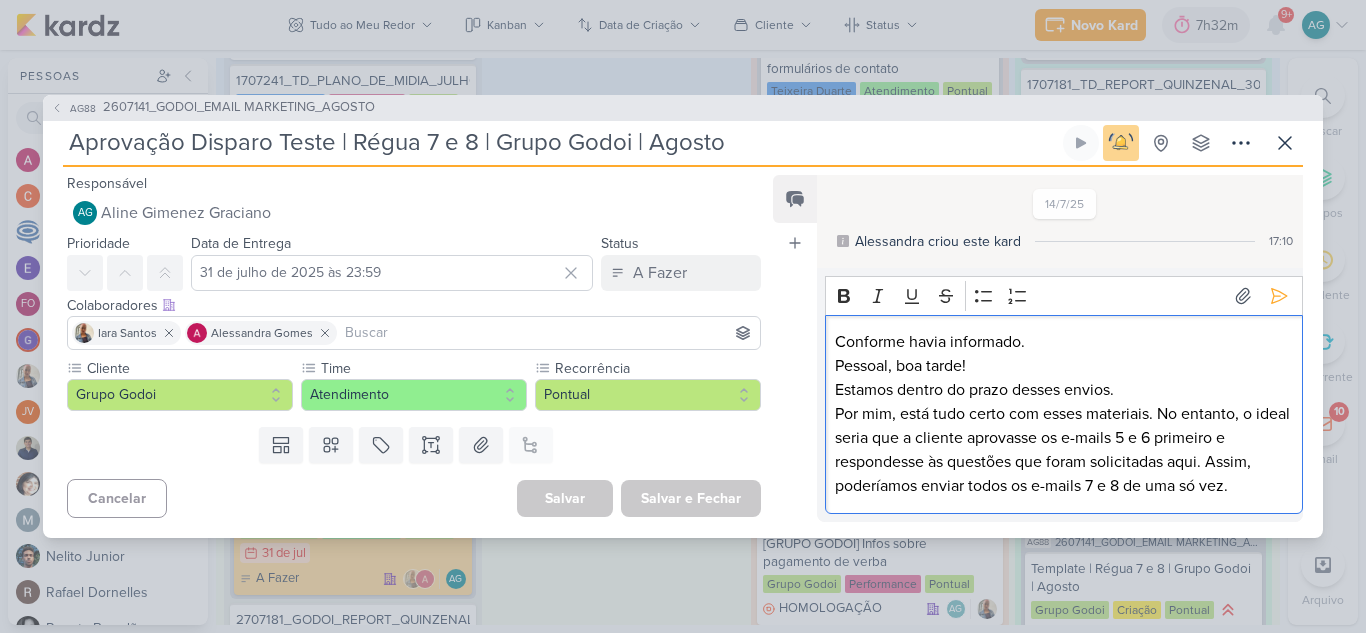 click on "Conforme havia informado." at bounding box center (1063, 342) 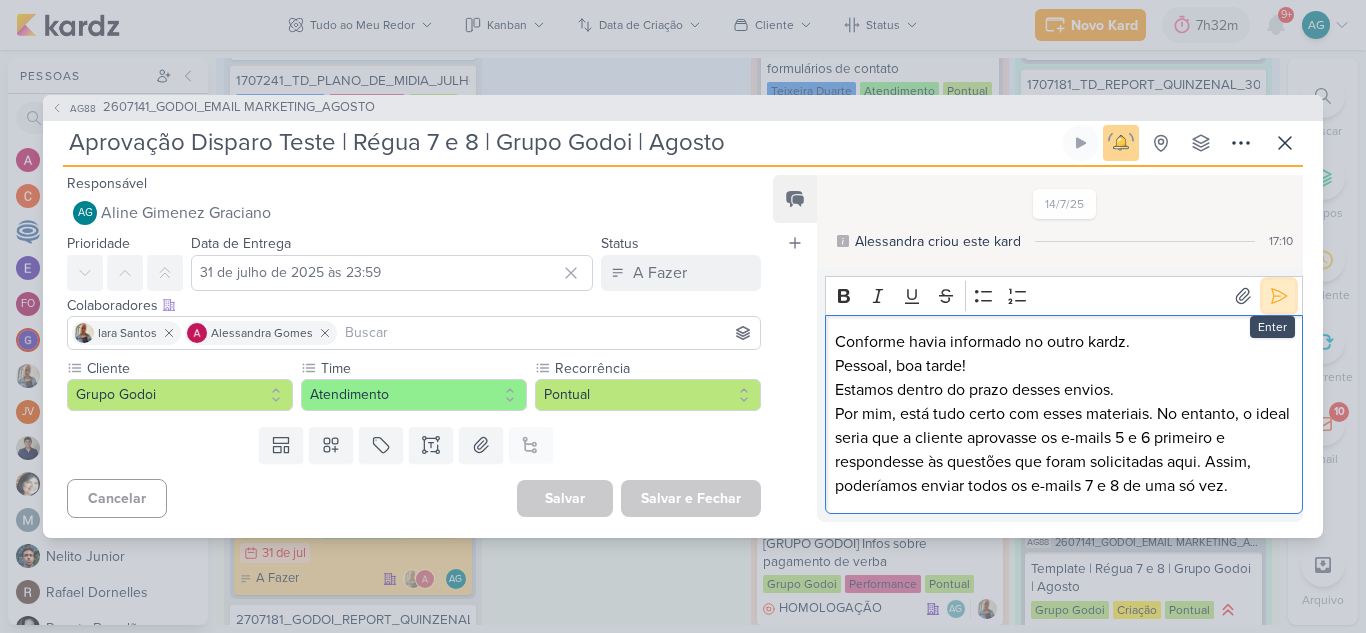 click at bounding box center (1279, 296) 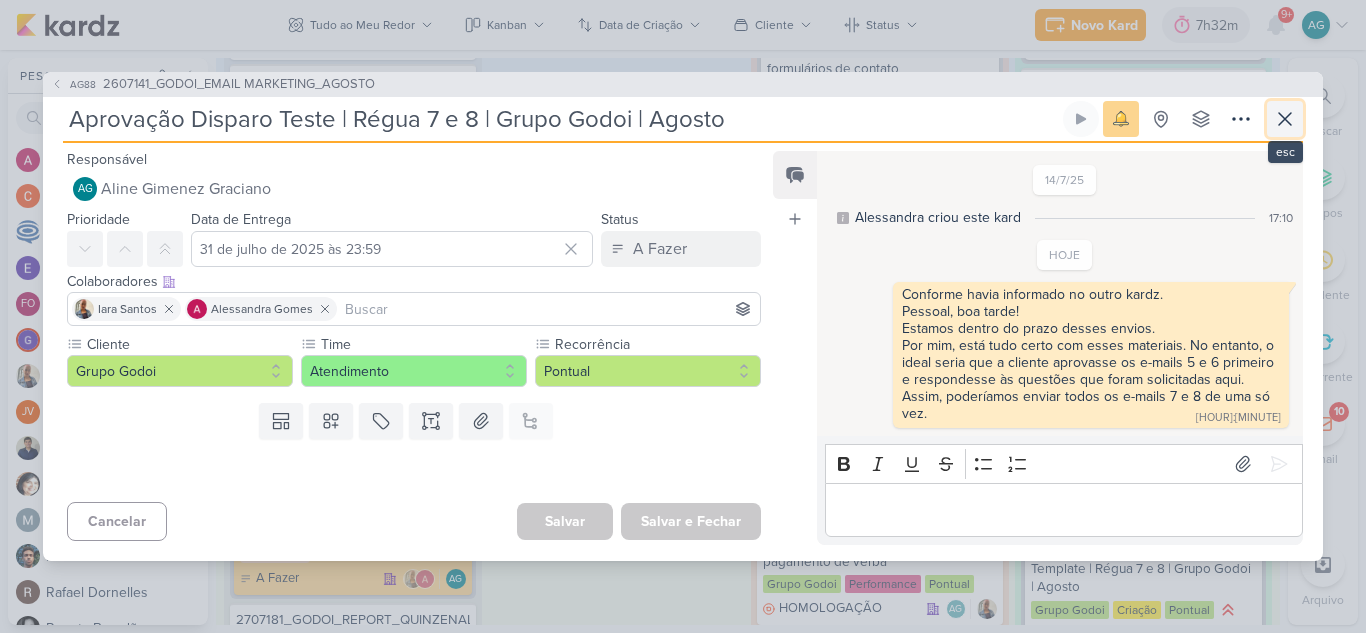 click 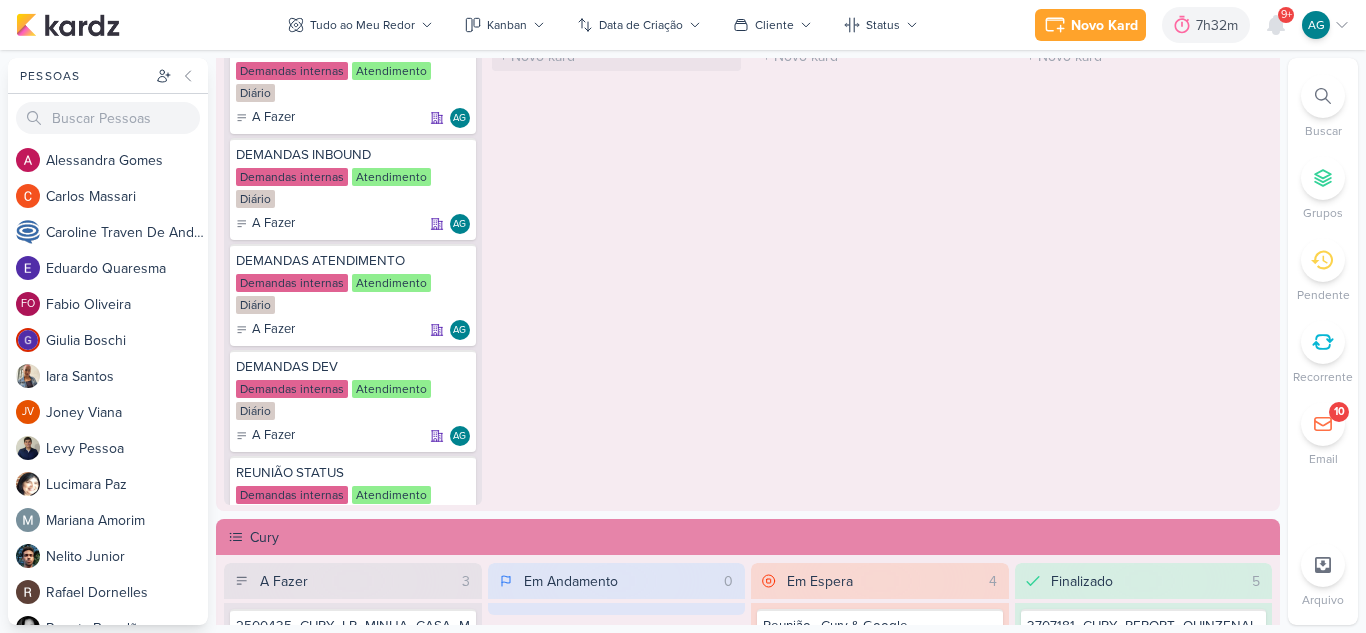 scroll, scrollTop: 1300, scrollLeft: 0, axis: vertical 